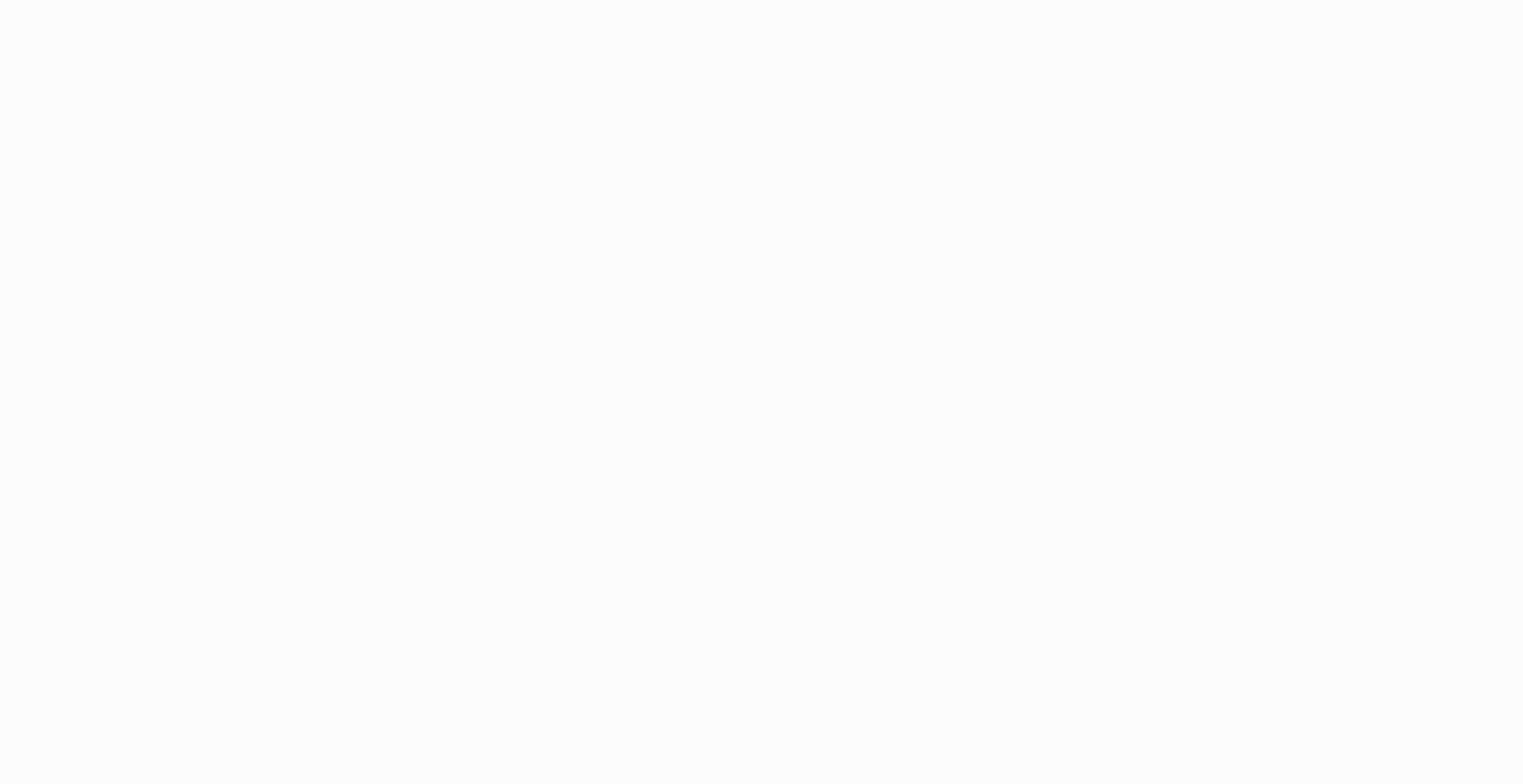 scroll, scrollTop: 0, scrollLeft: 0, axis: both 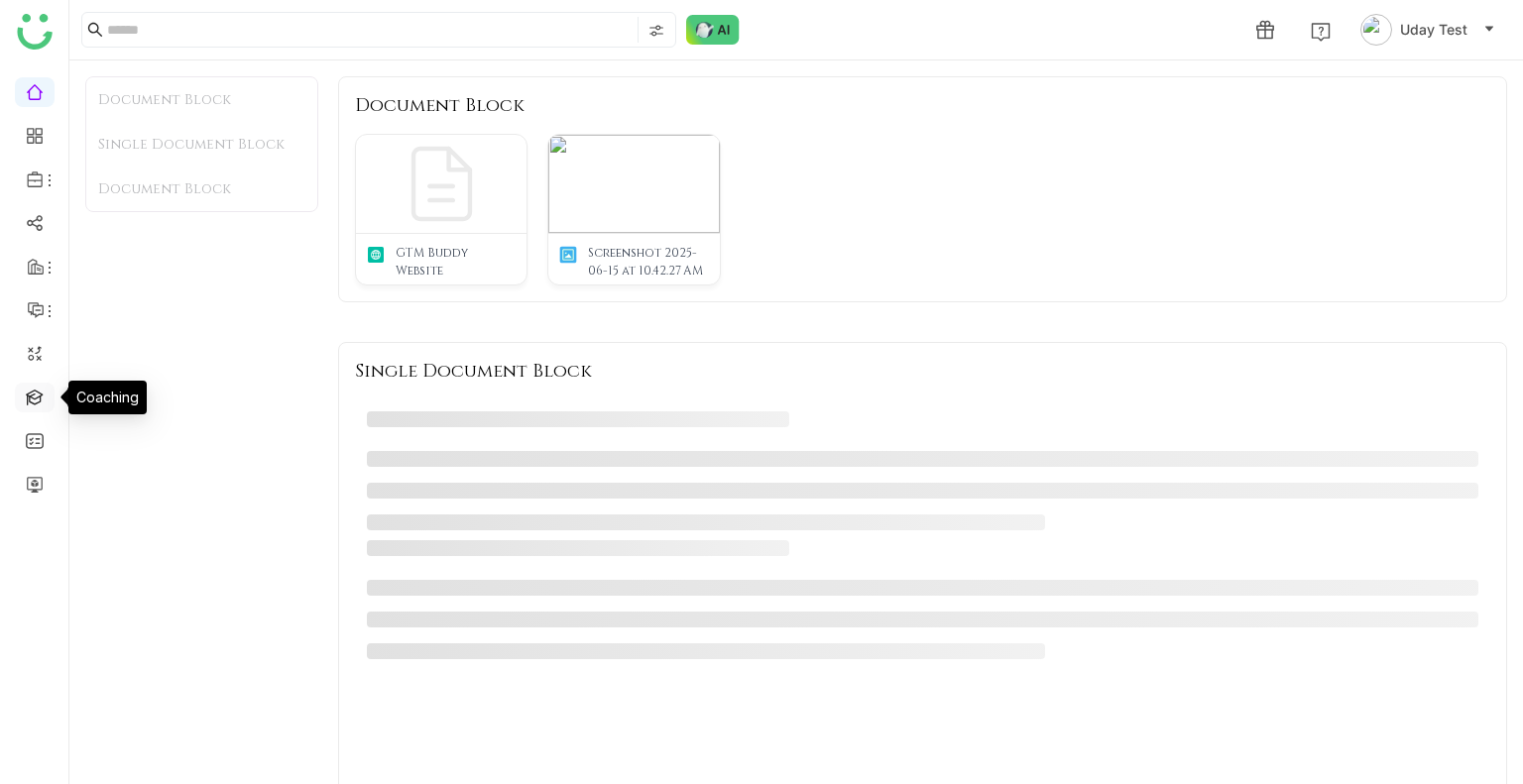 click at bounding box center [35, 395] 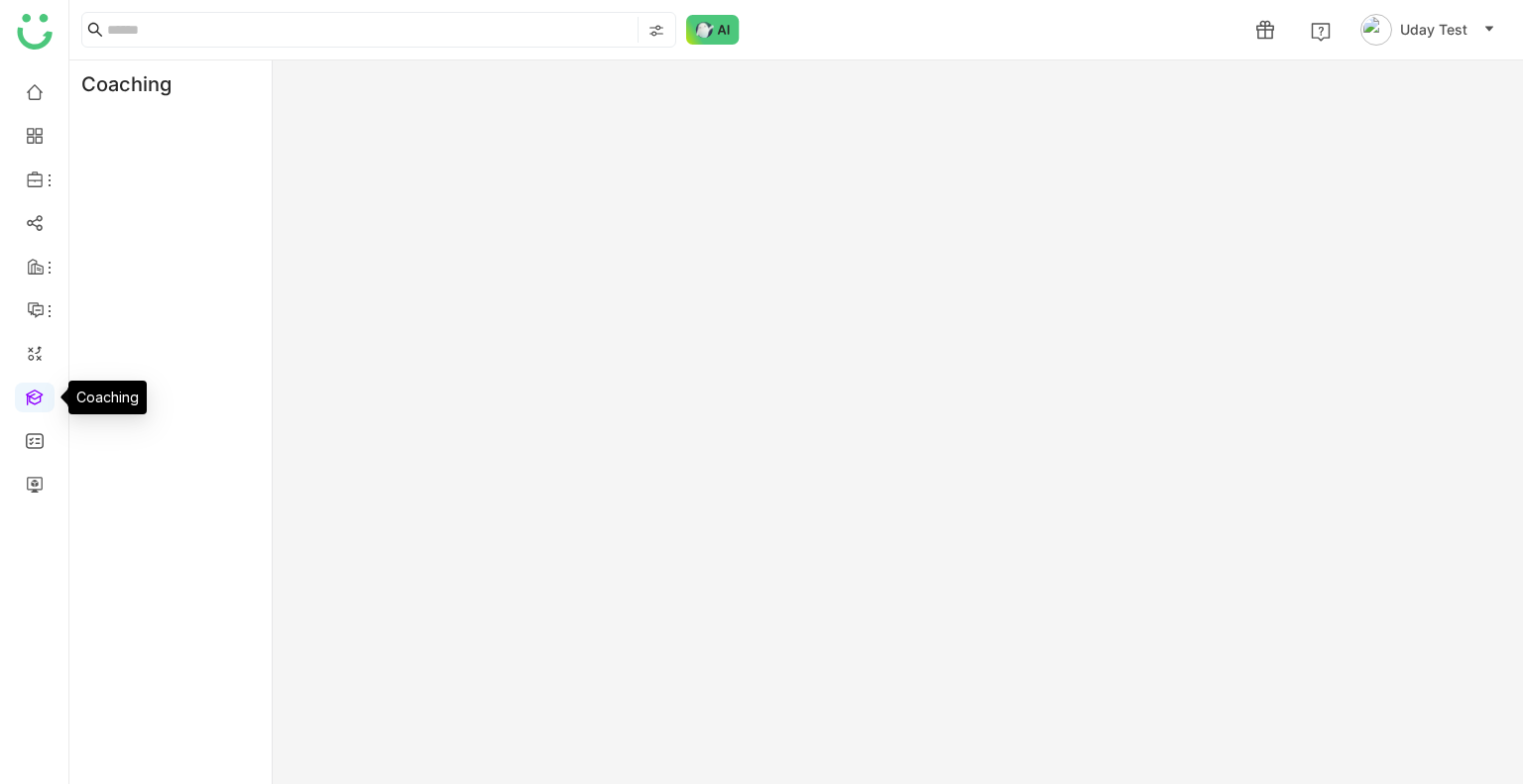 click at bounding box center (35, 395) 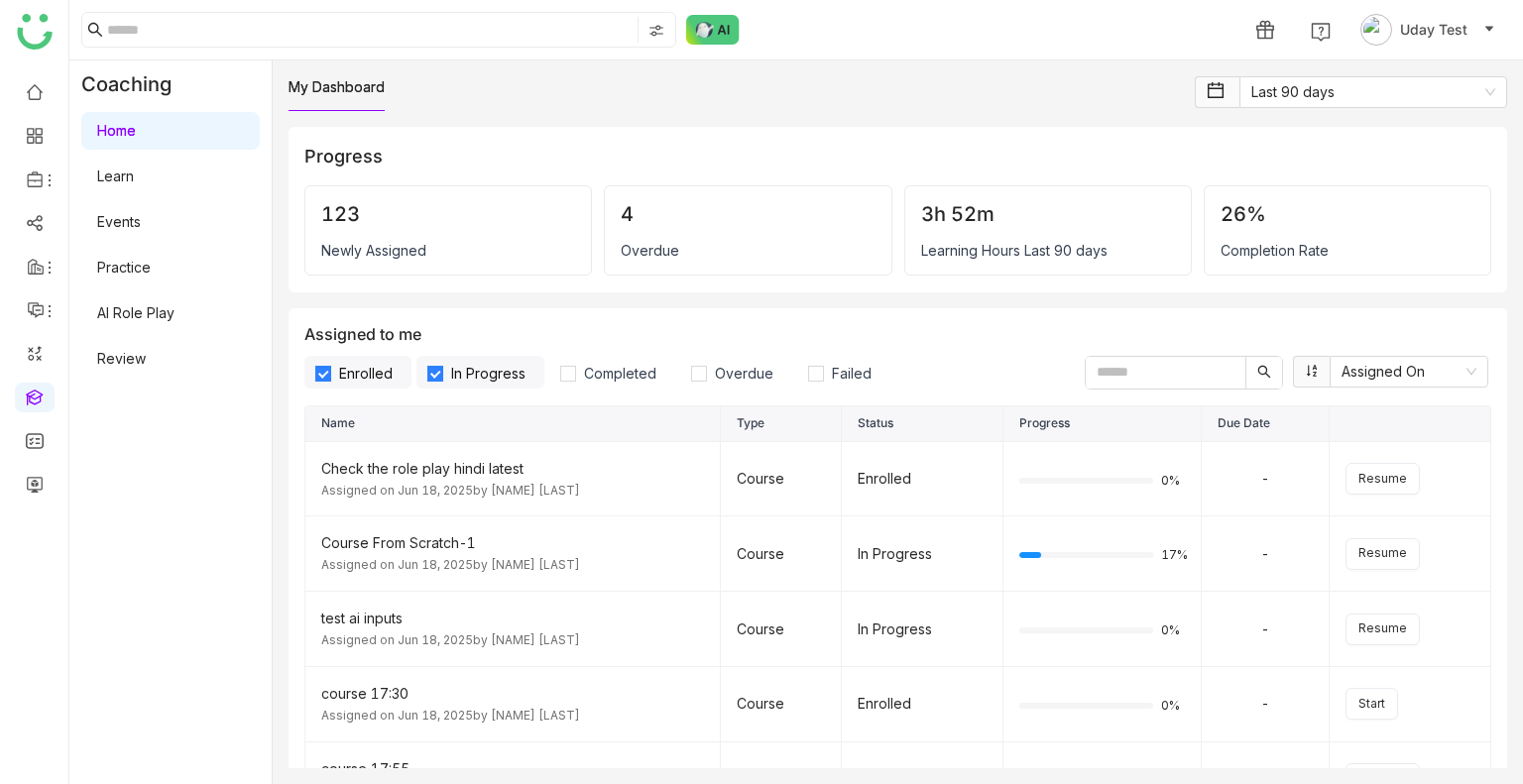 click on "Learn" at bounding box center (115, 175) 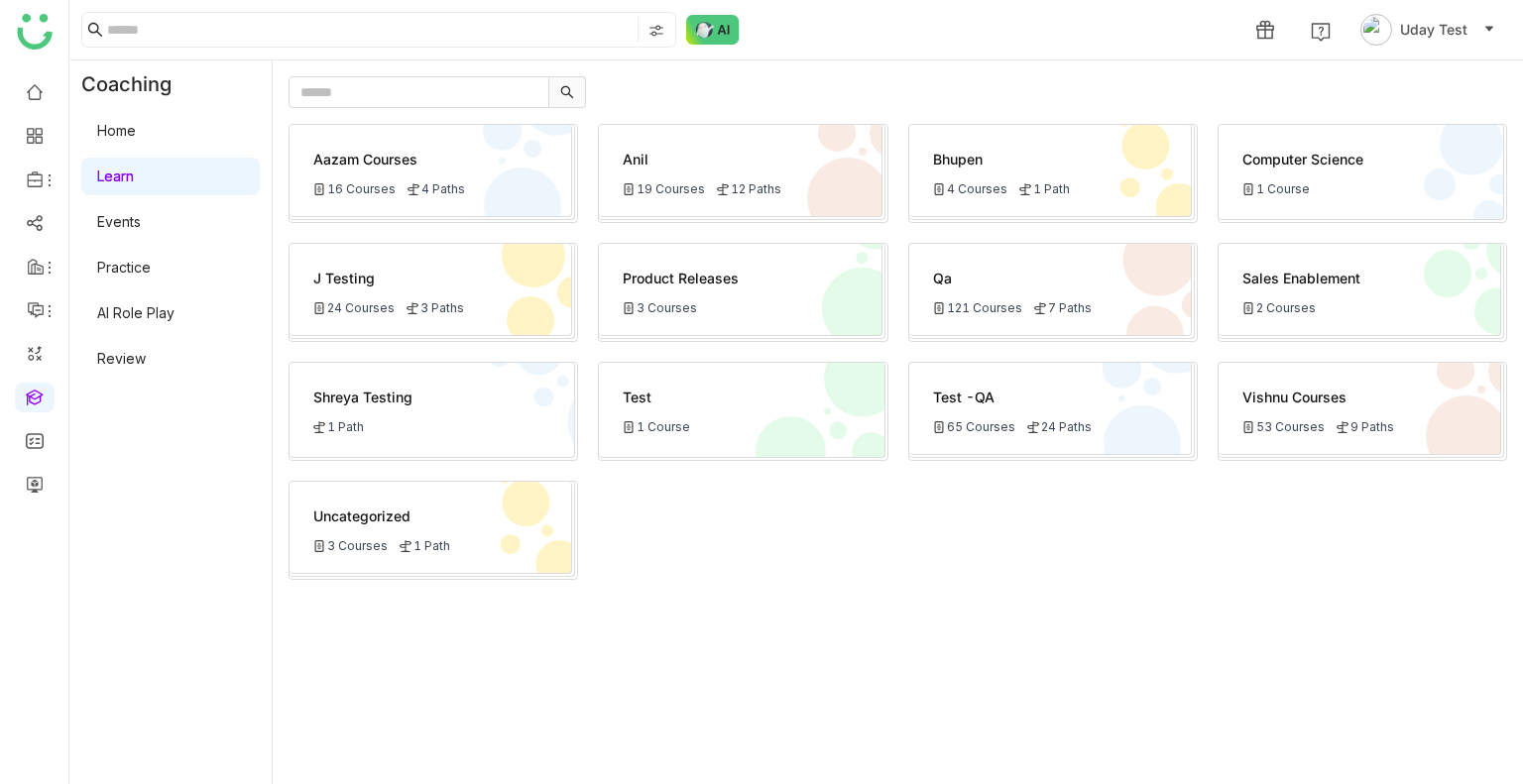 click on "65 Courses" 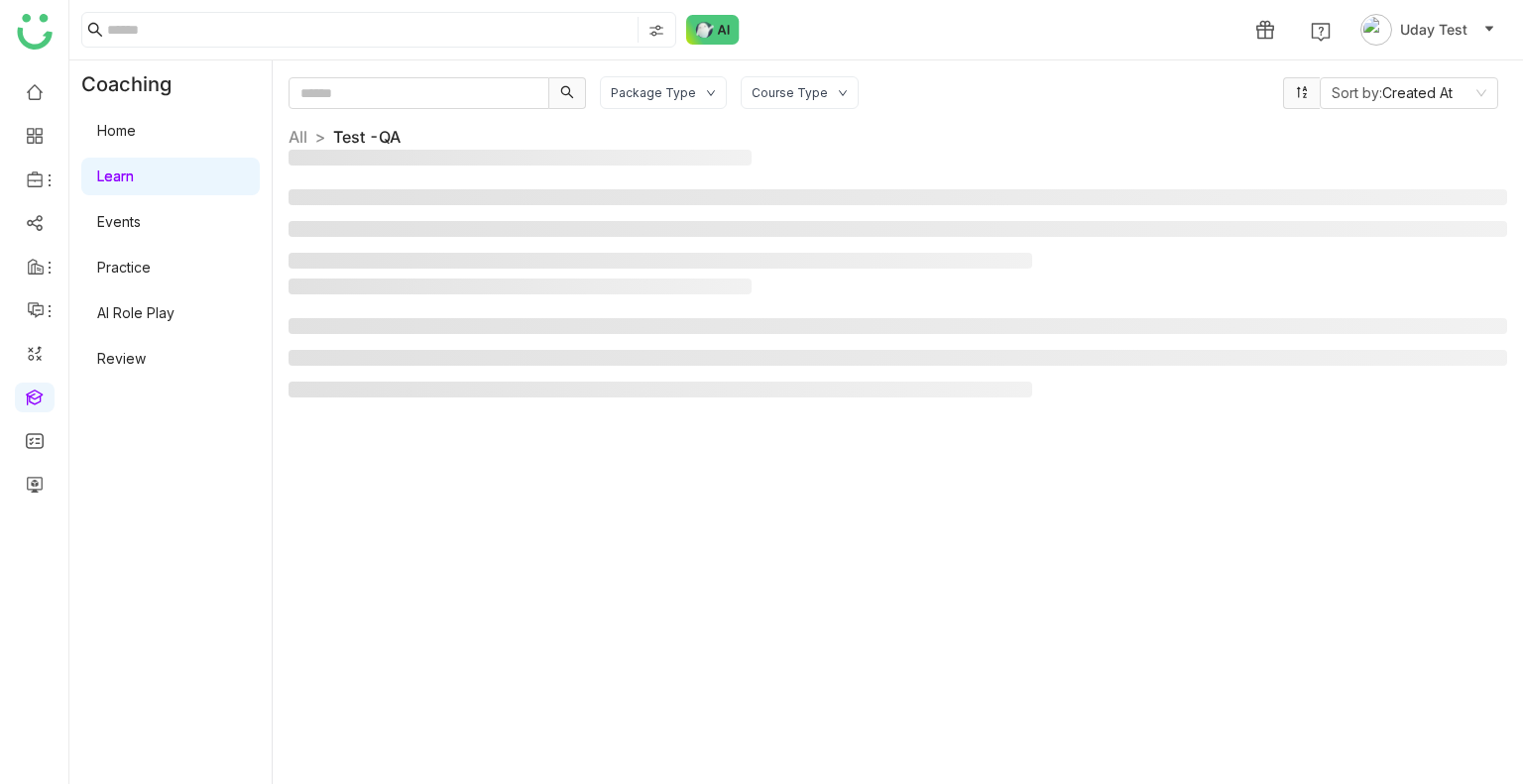 click on "Package Type Course Type Sort by:  Created At  All  >   Test -QA   >" 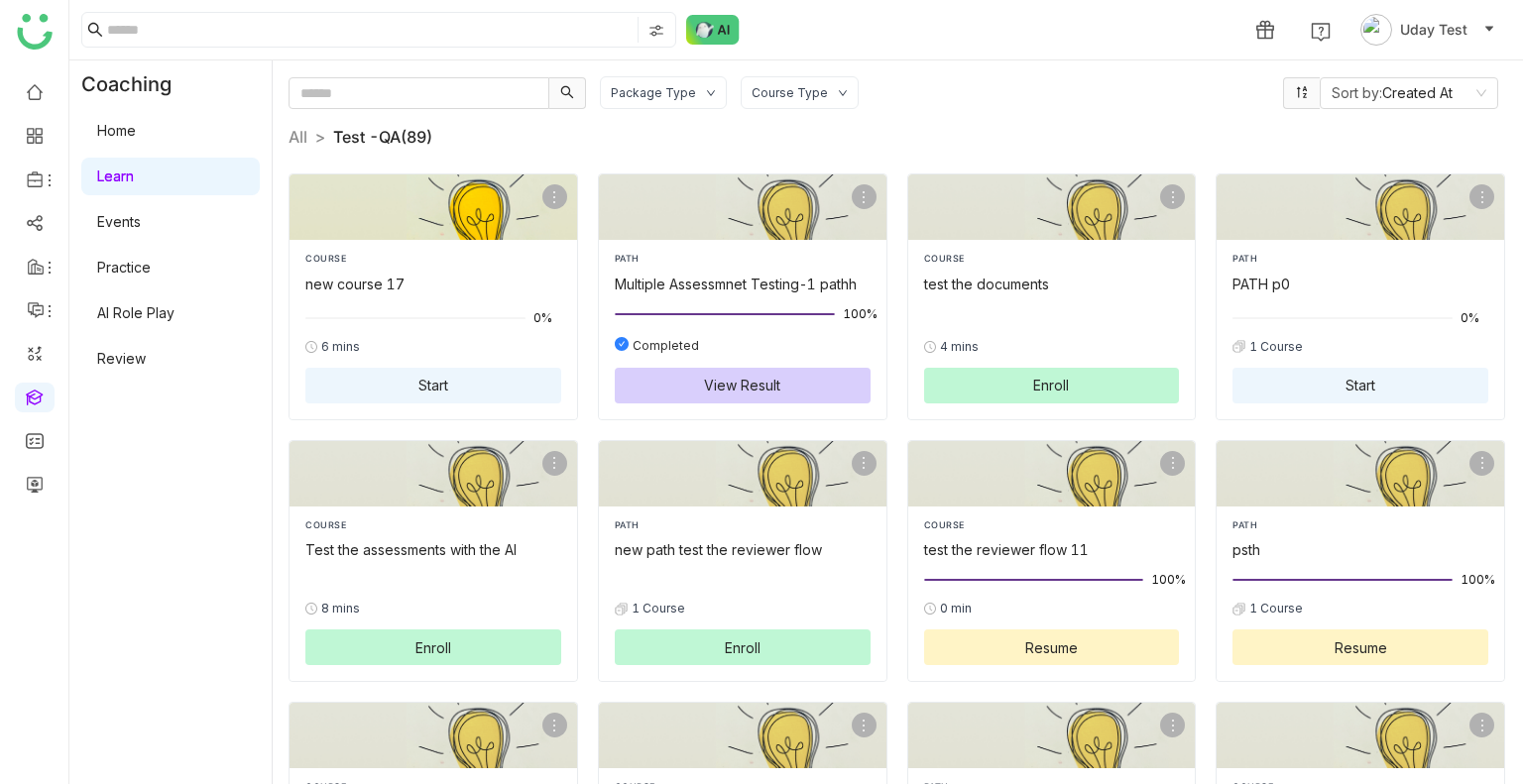 click on "Start" 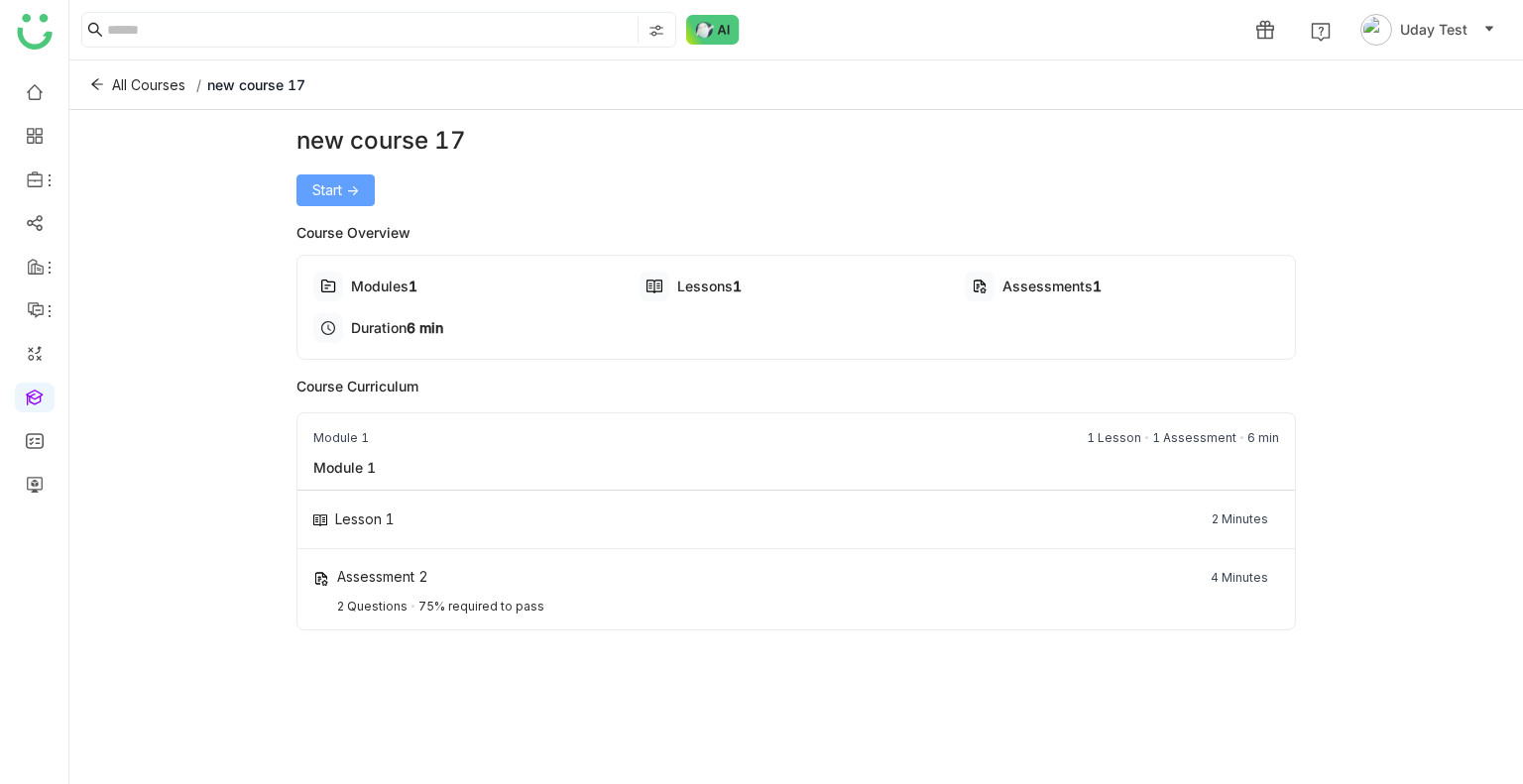 click on "Start ->" 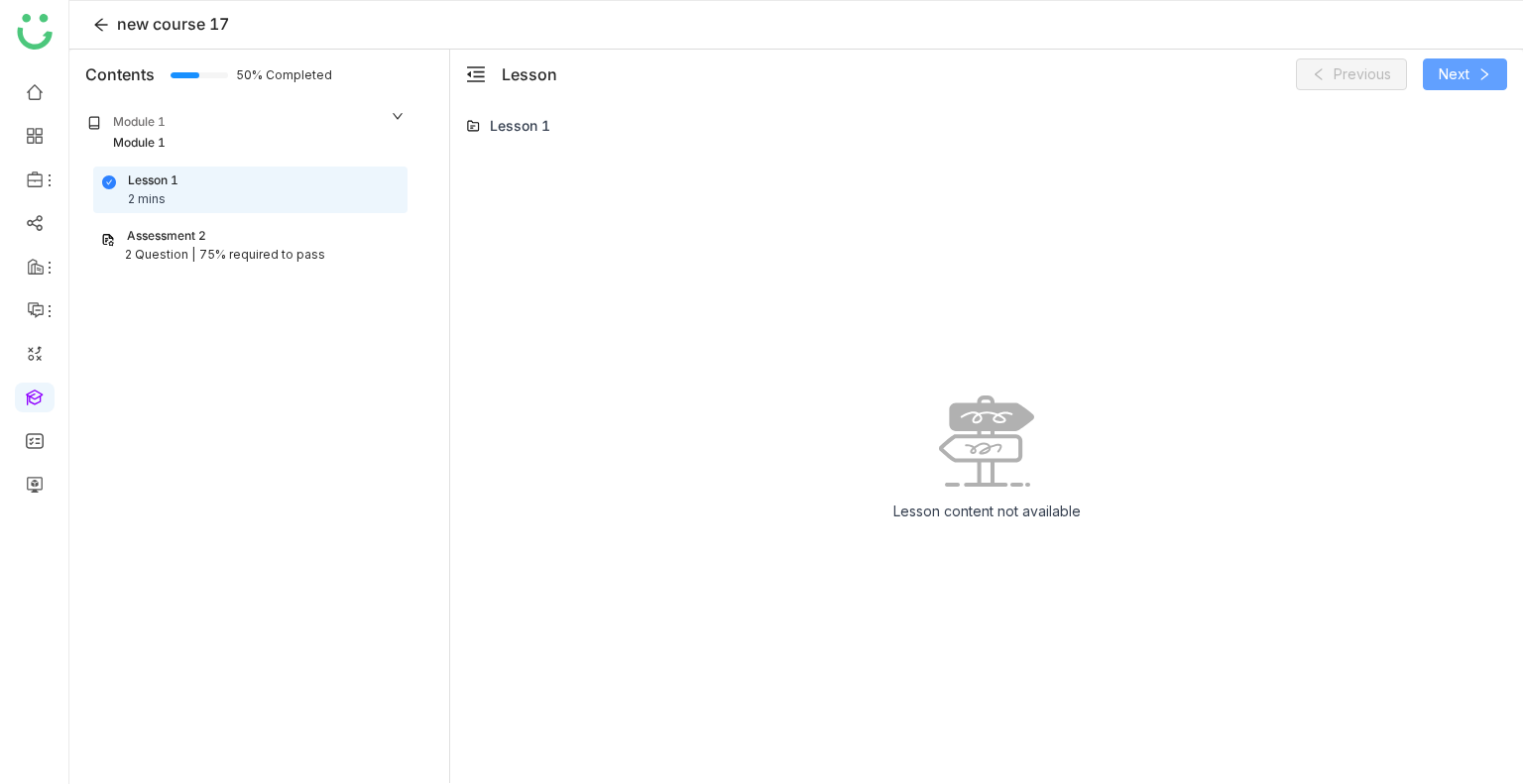 click on "Next" 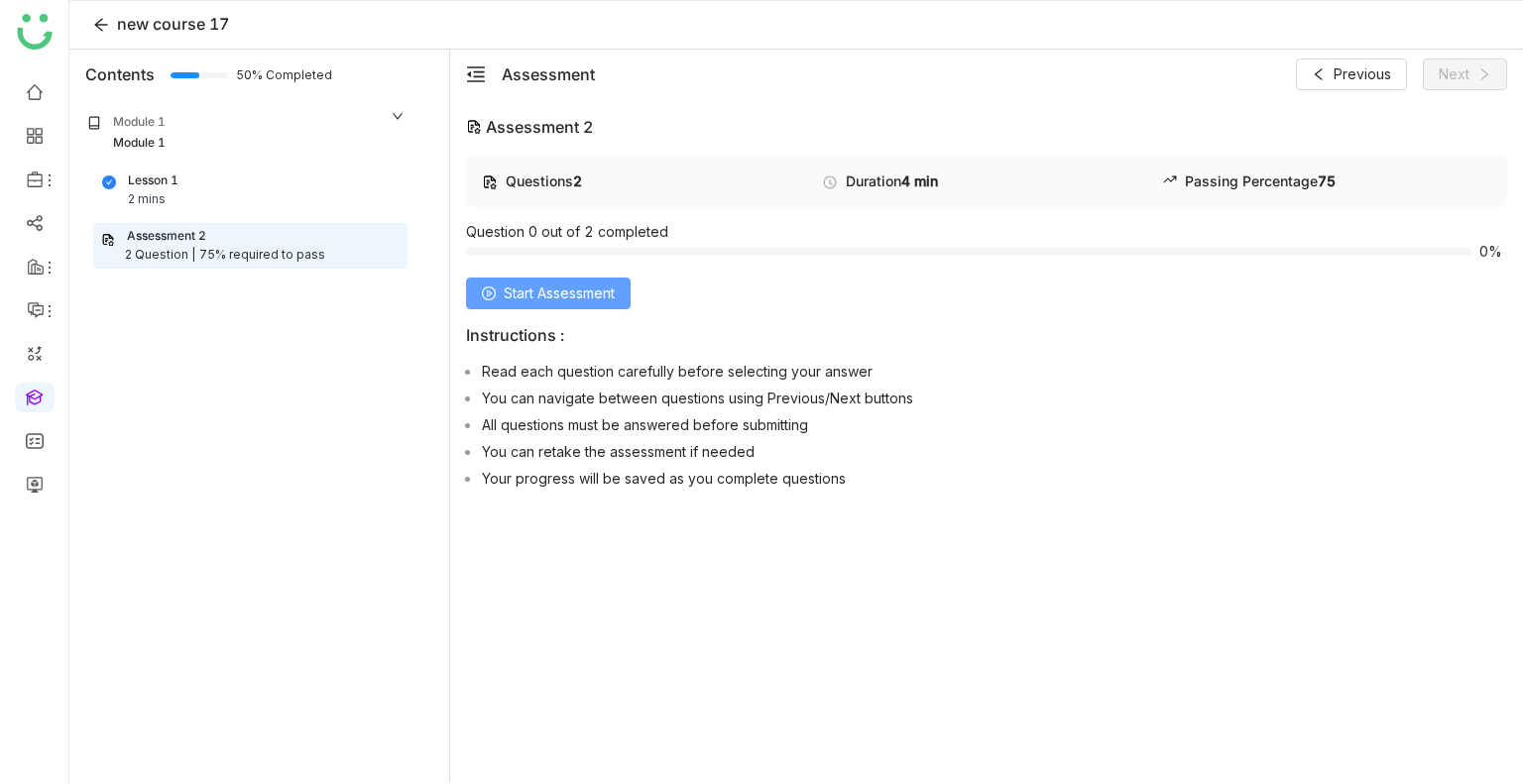 click on "Start Assessment" 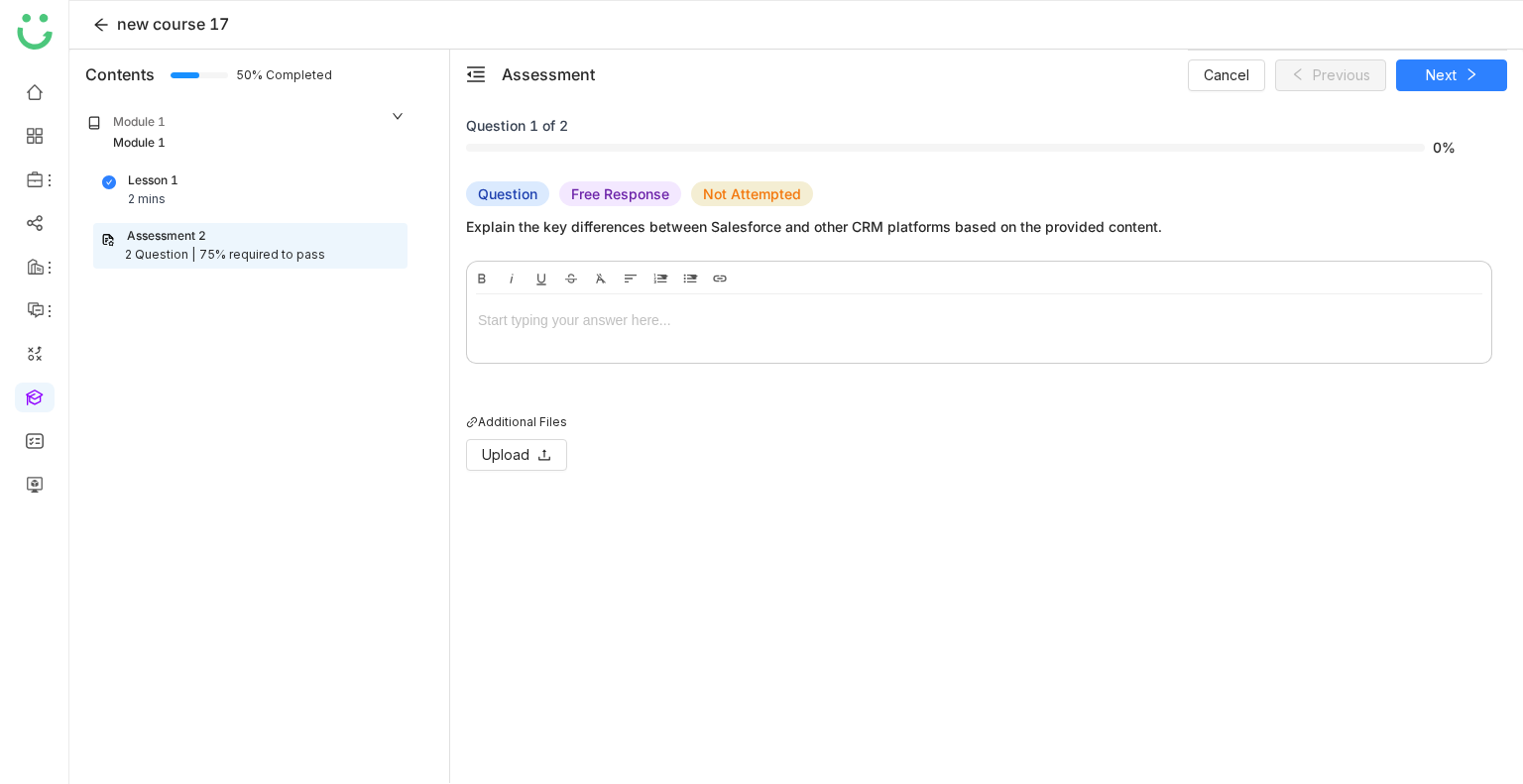 click at bounding box center [979, 320] 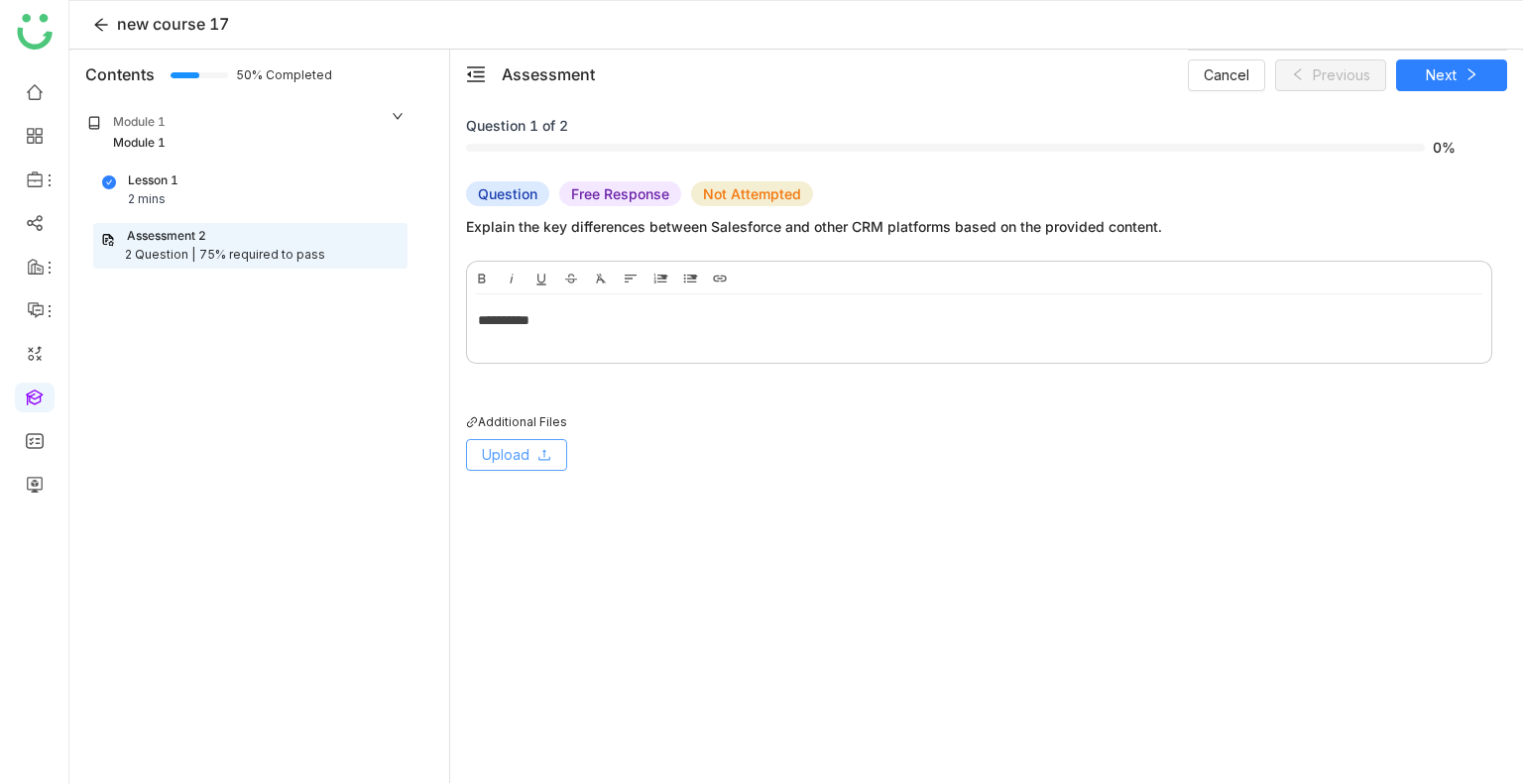 click 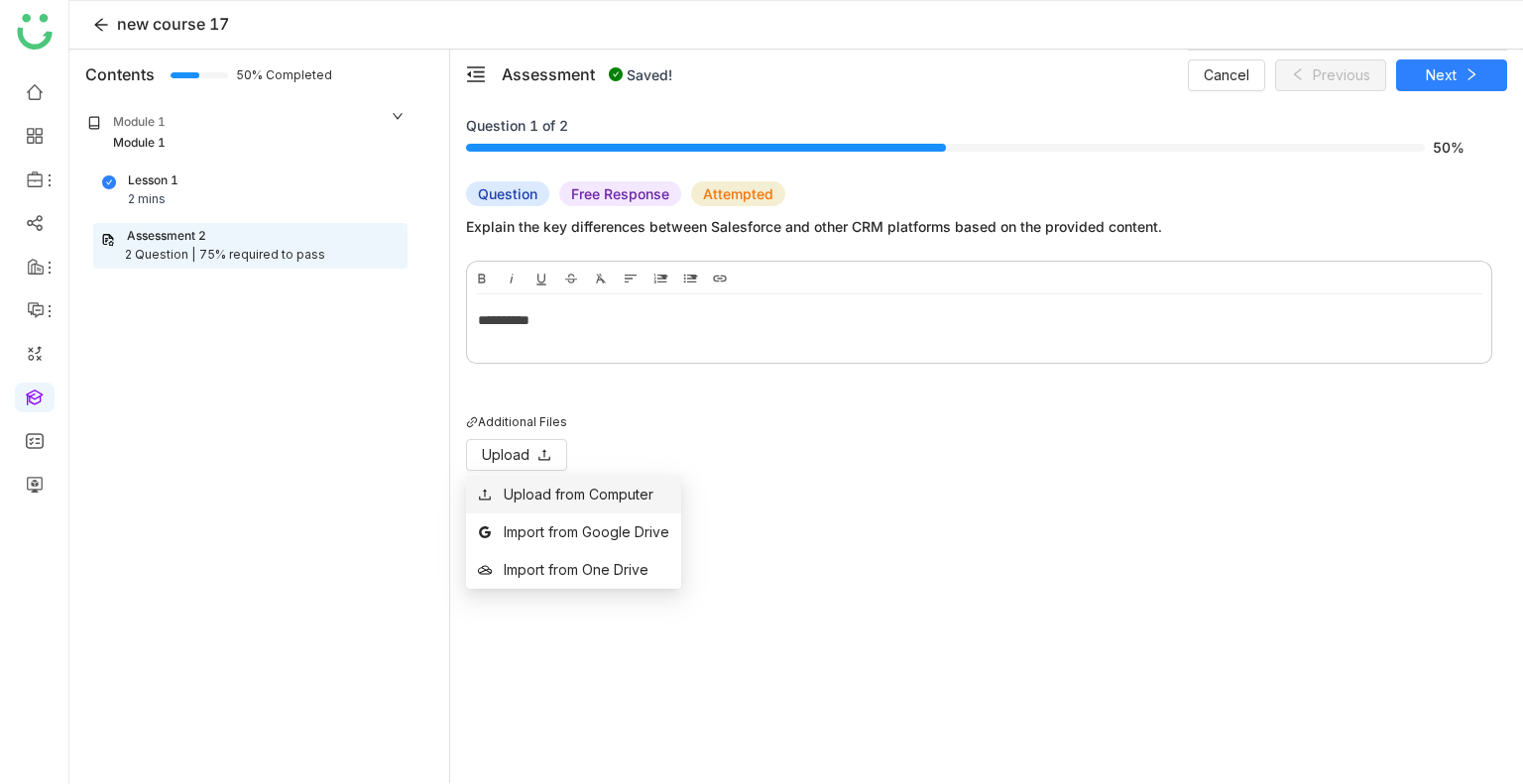 click on "Upload from Computer" at bounding box center [578, 495] 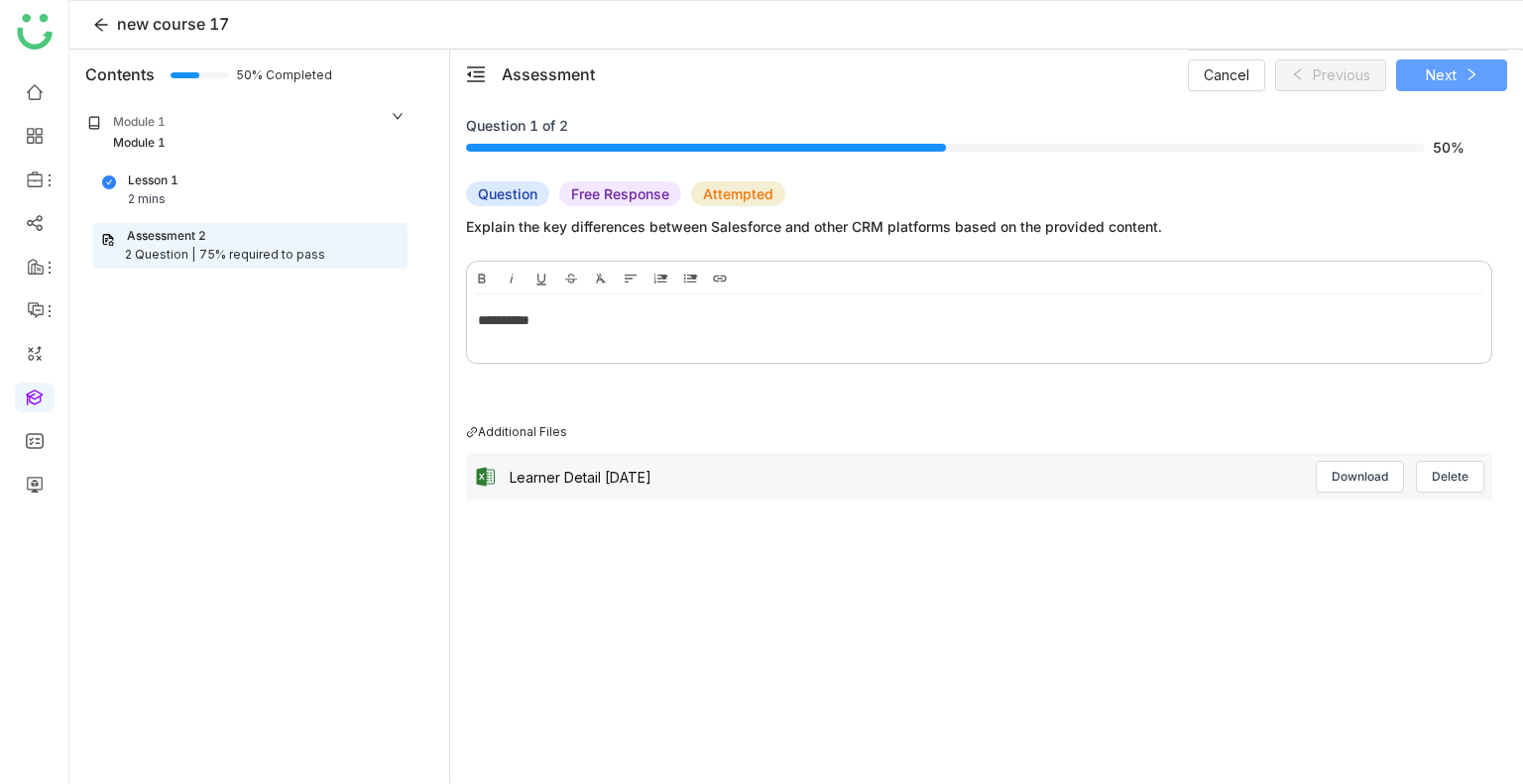 click 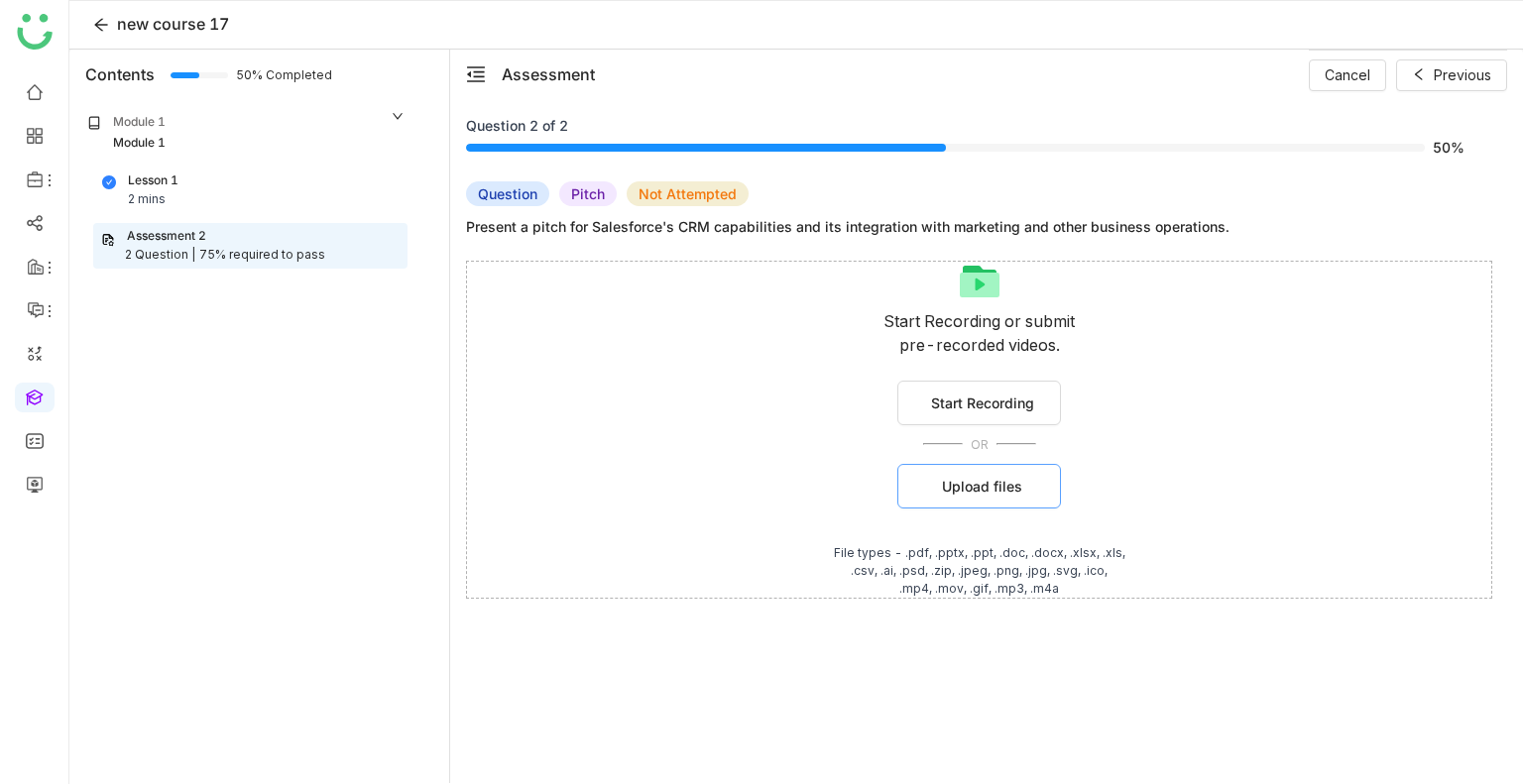 click on "Upload files" 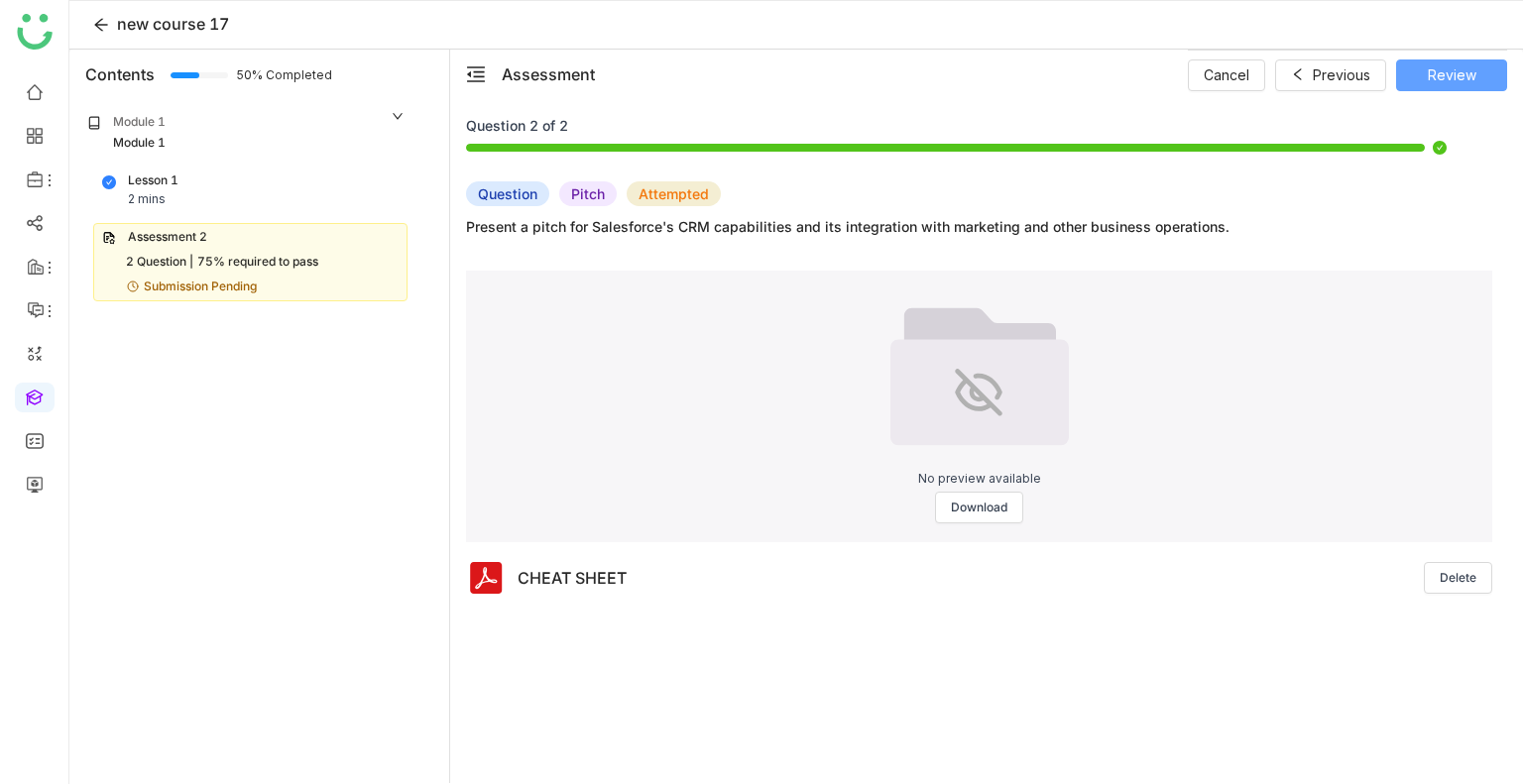 click on "Review" at bounding box center (1452, 75) 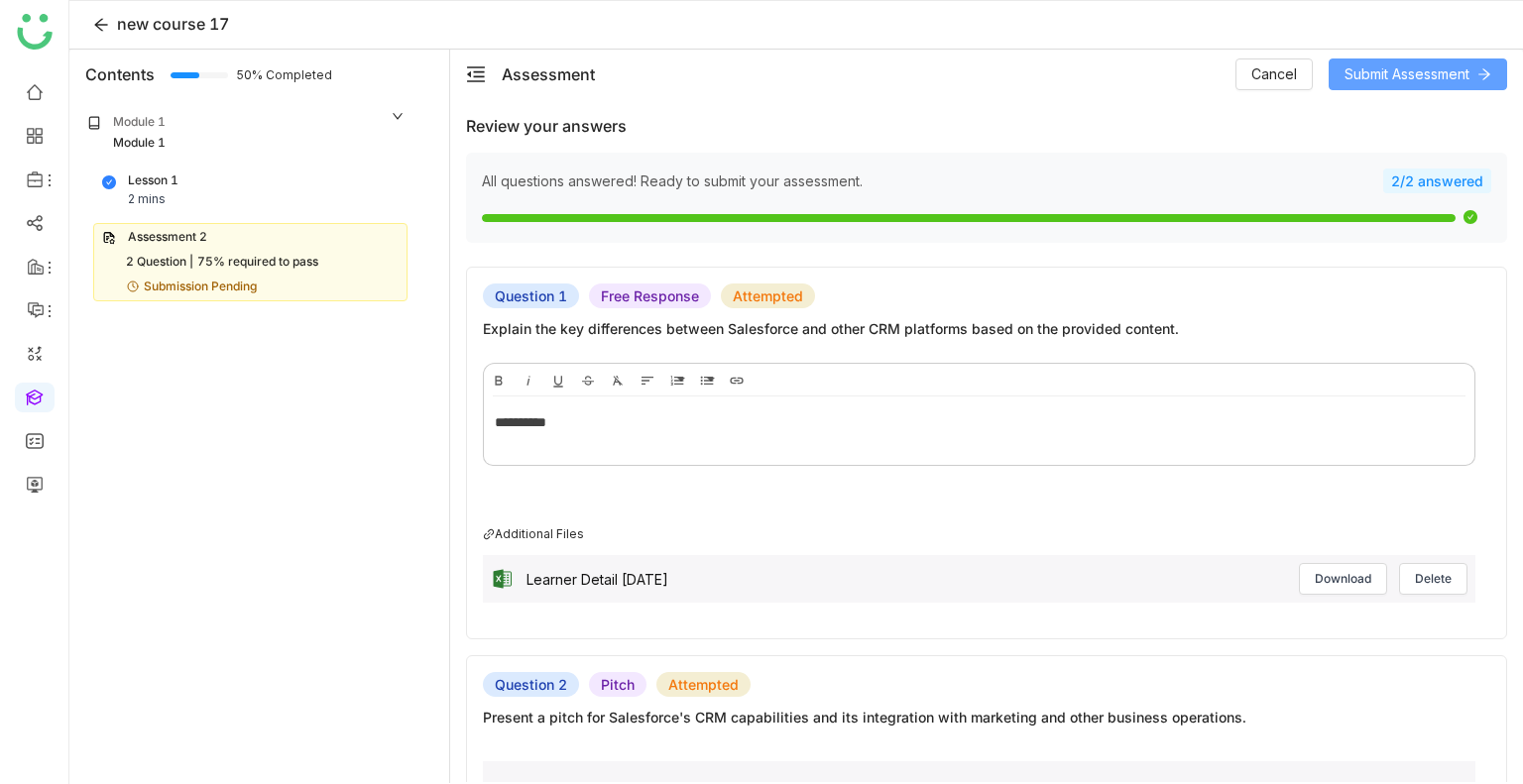 click on "Submit Assessment" at bounding box center [1407, 74] 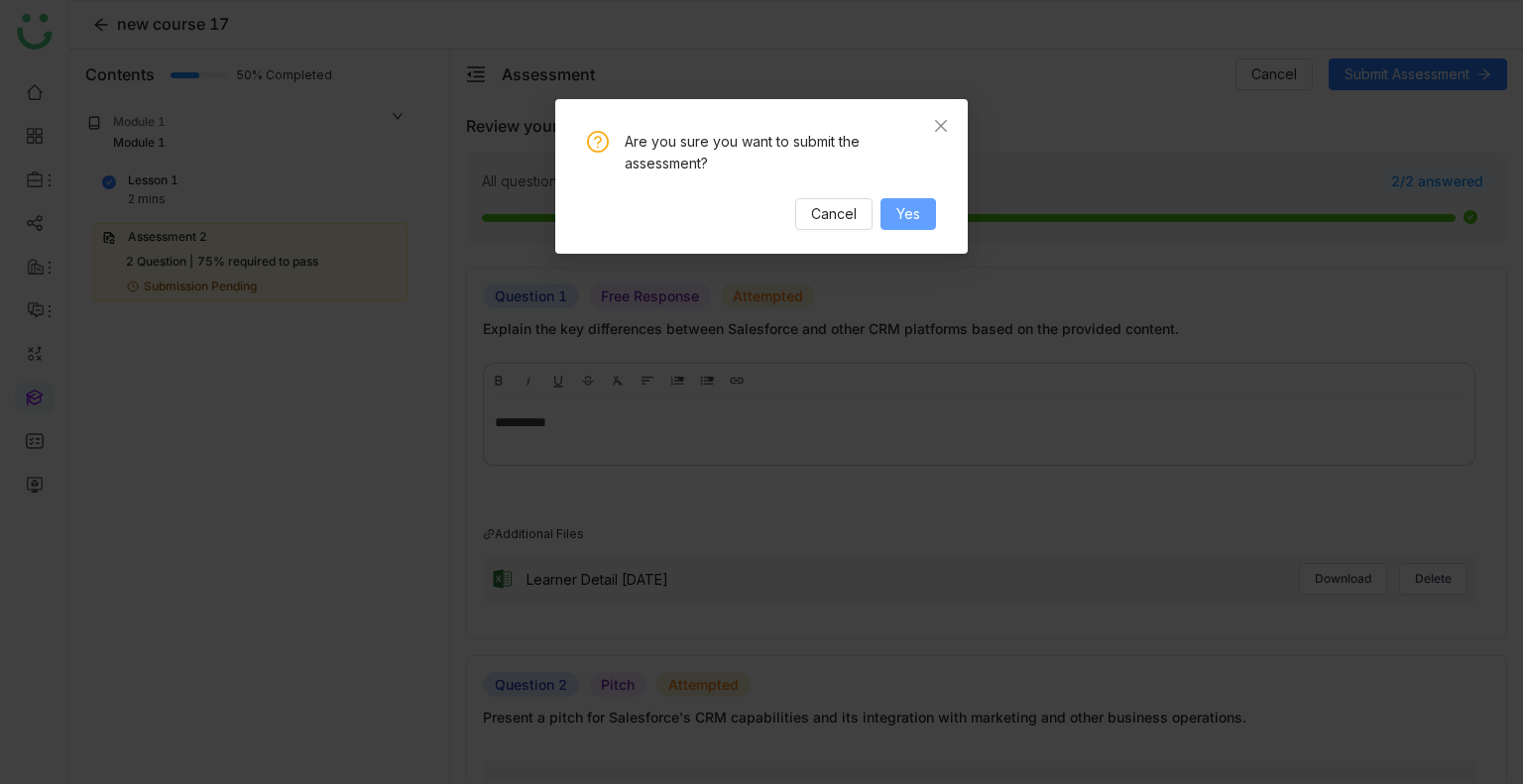 click on "Yes" at bounding box center [908, 214] 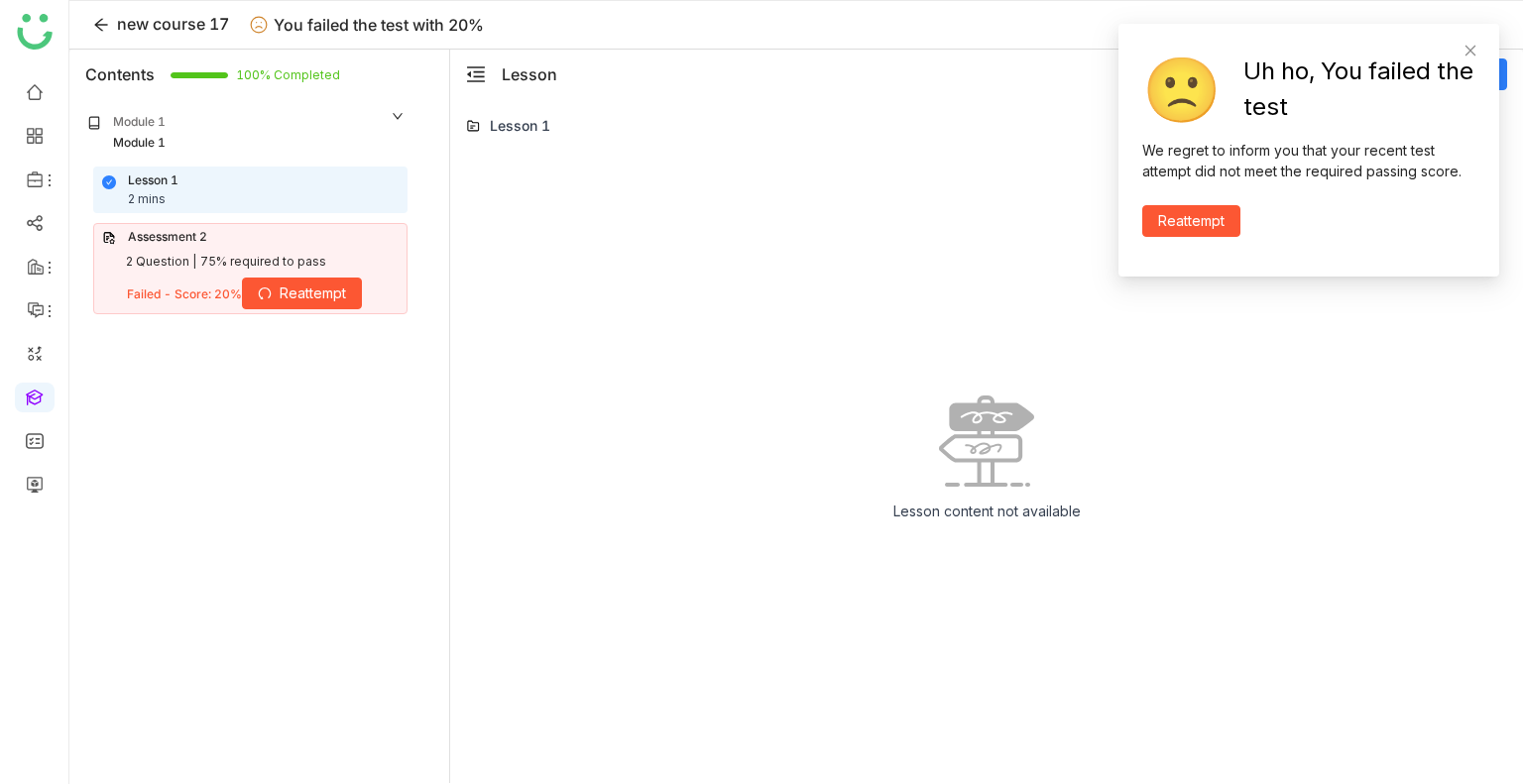 click on "Reattempt" at bounding box center [312, 293] 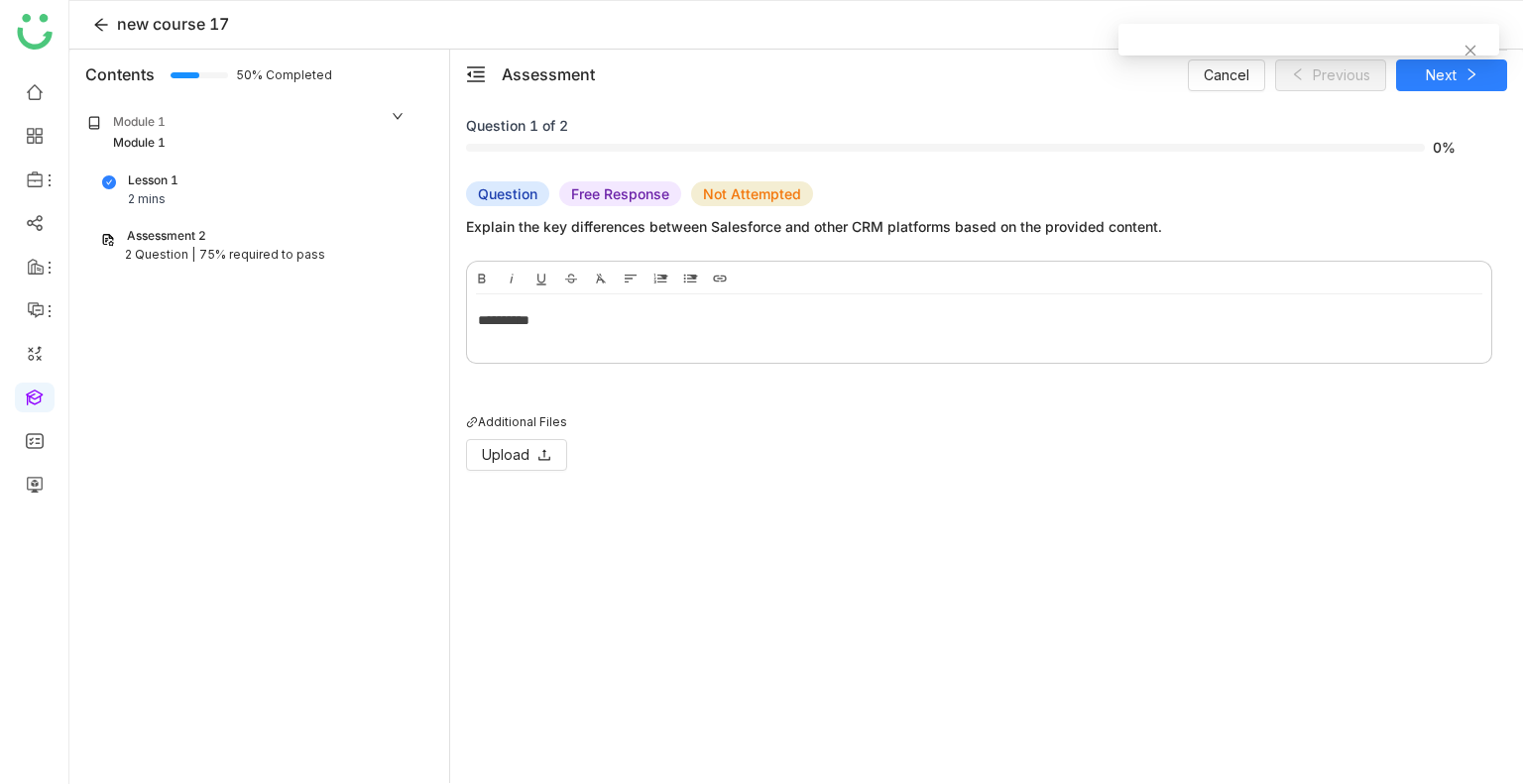 click on "**********" at bounding box center [979, 320] 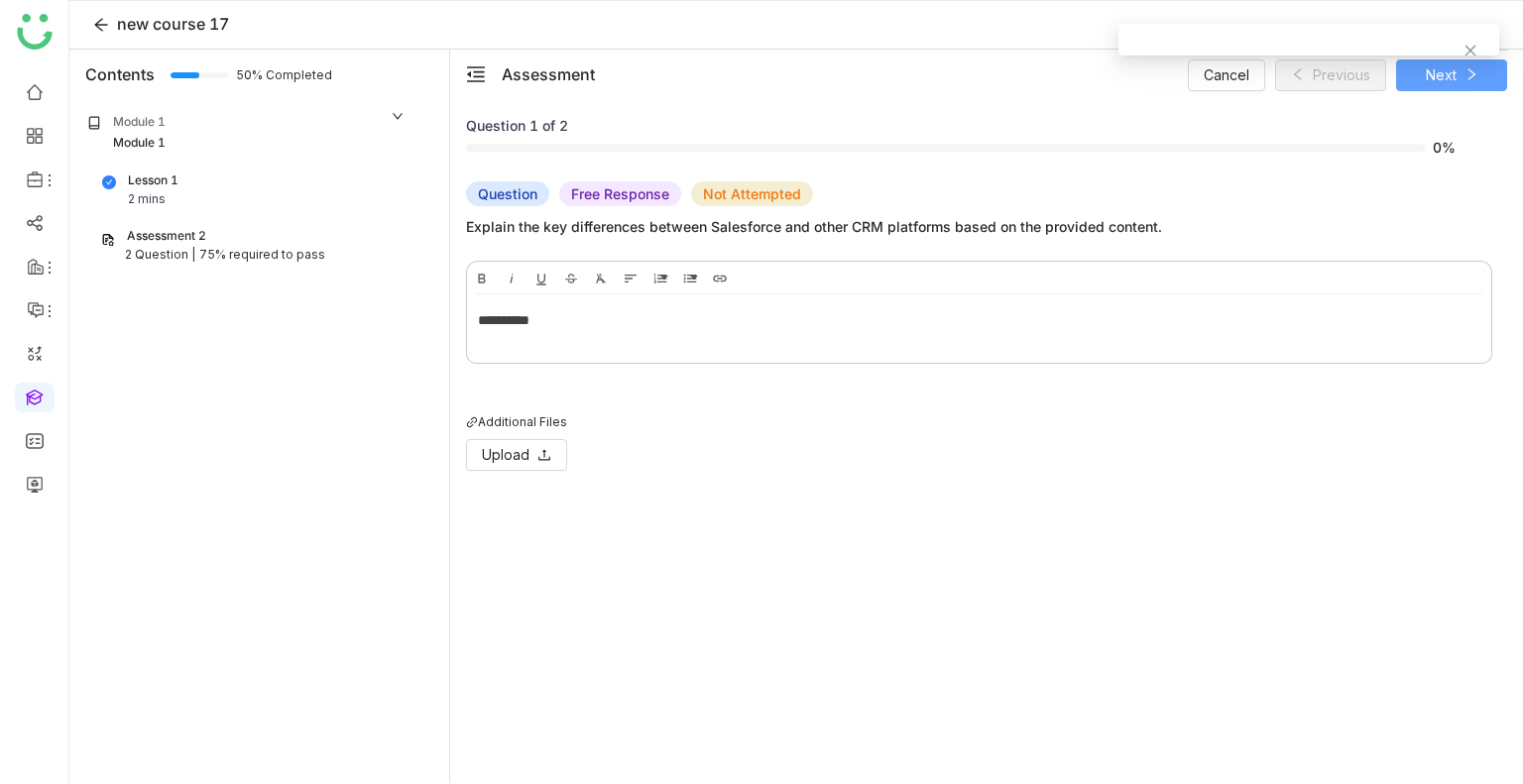 click on "Next" at bounding box center (1441, 75) 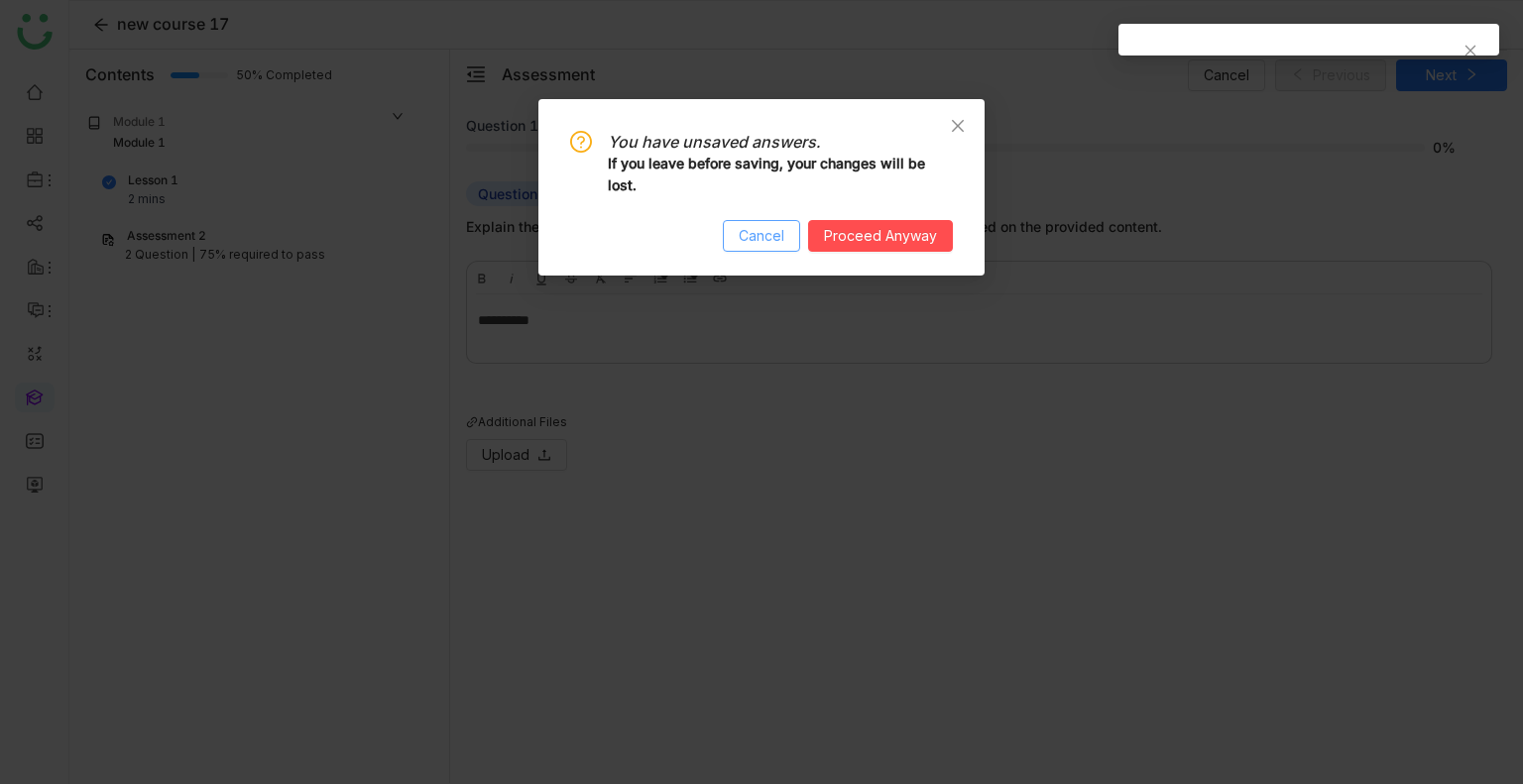 click on "Cancel" at bounding box center (762, 236) 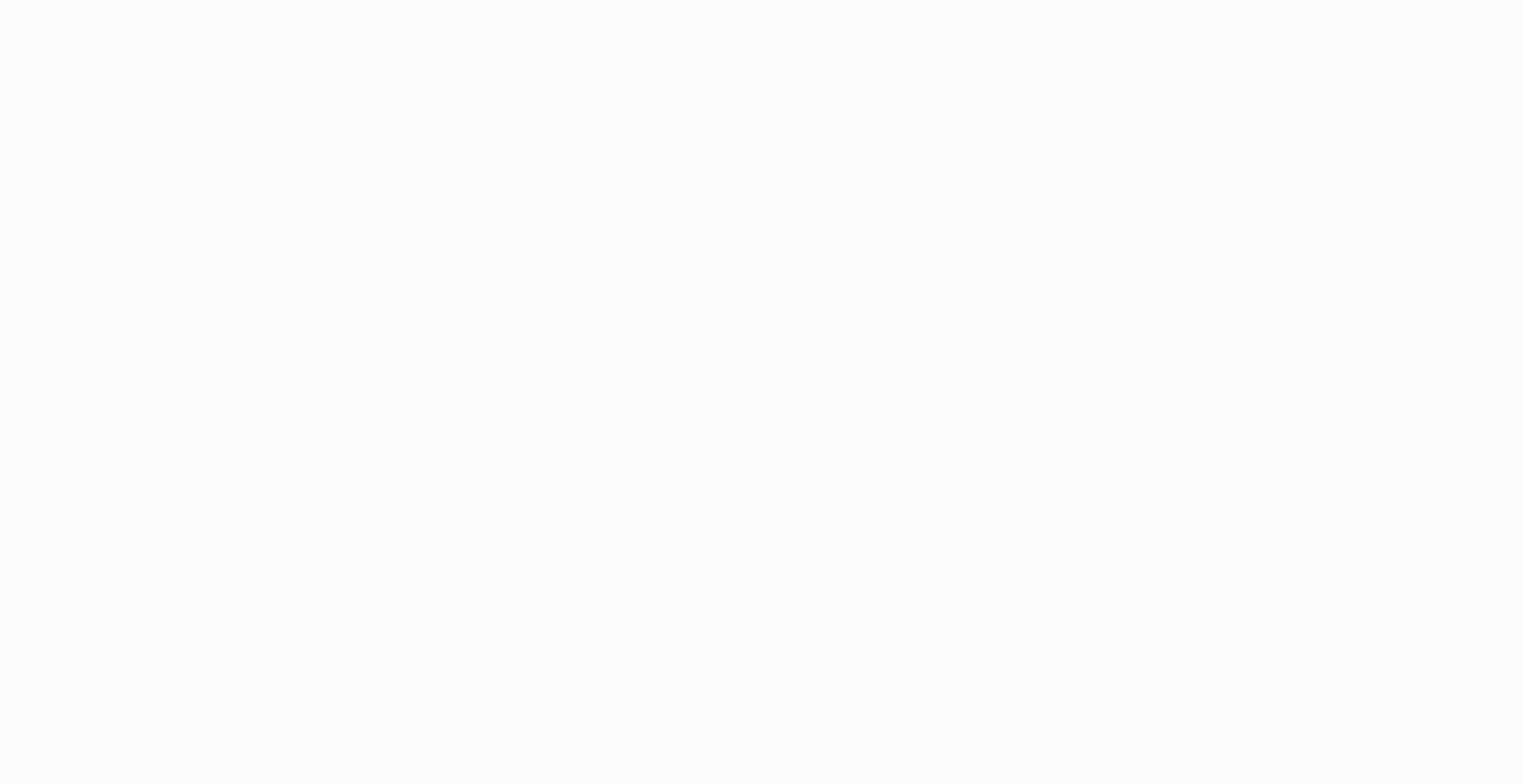 scroll, scrollTop: 0, scrollLeft: 0, axis: both 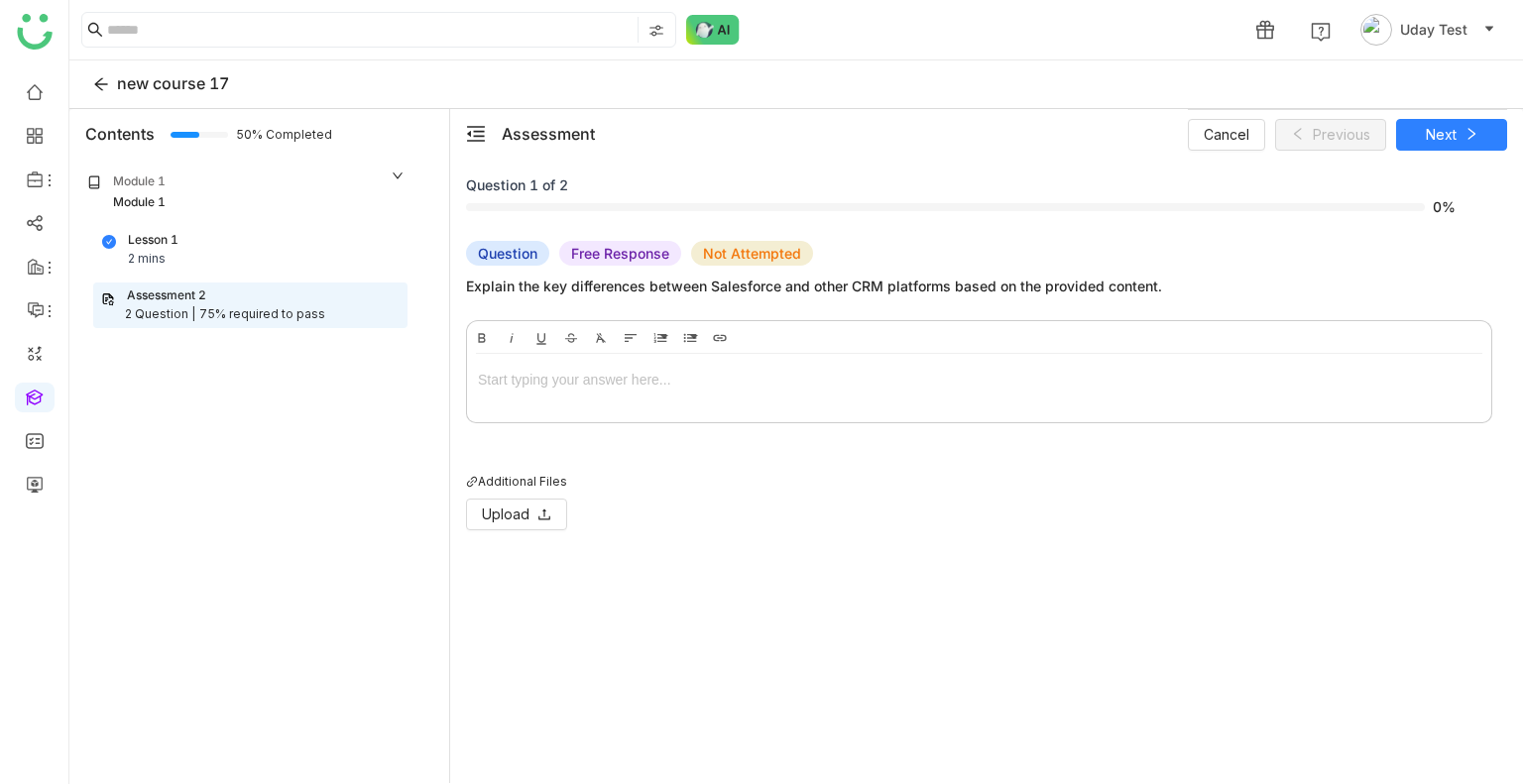 click on "Assessment 2" at bounding box center [250, 295] 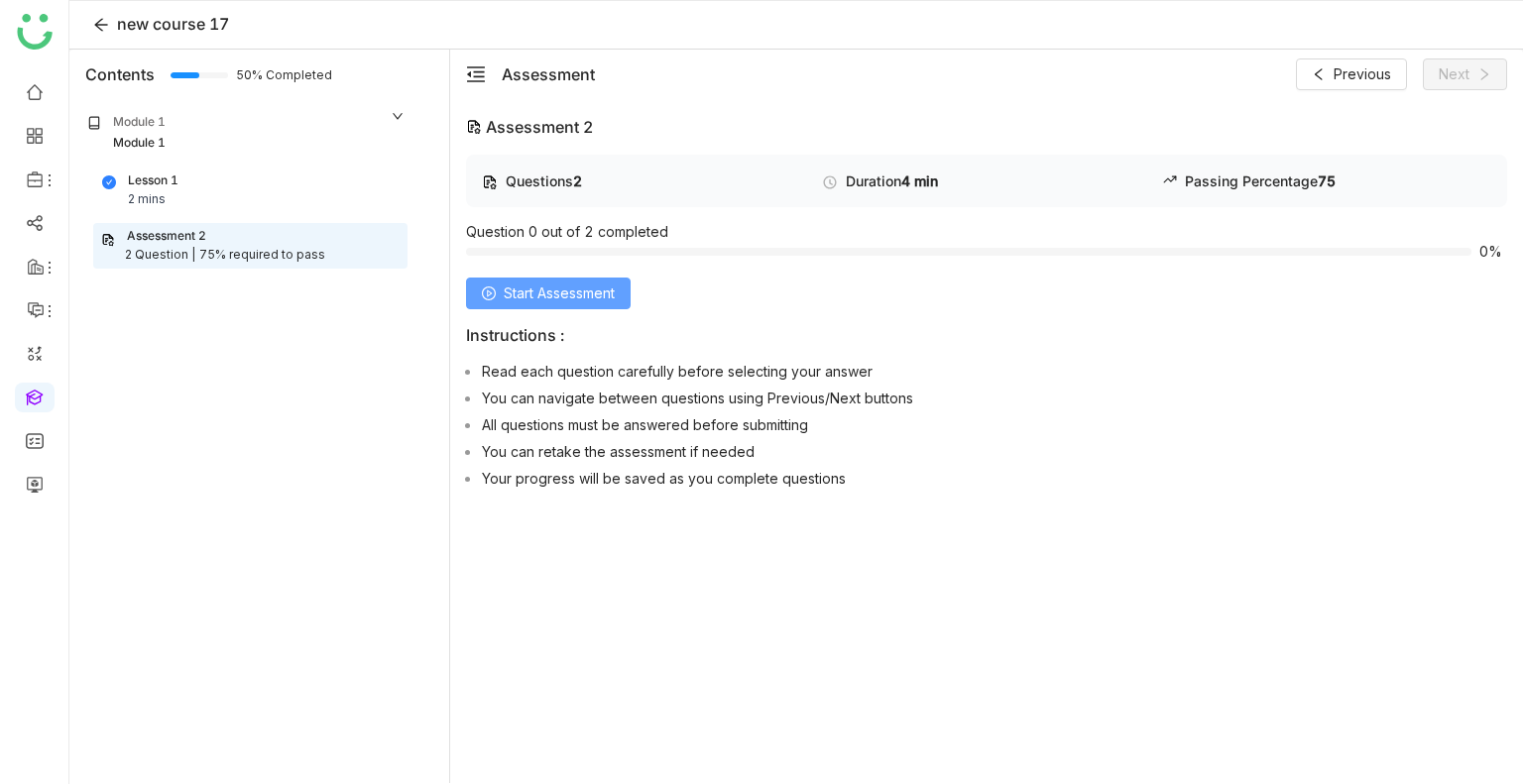 click on "Start Assessment" 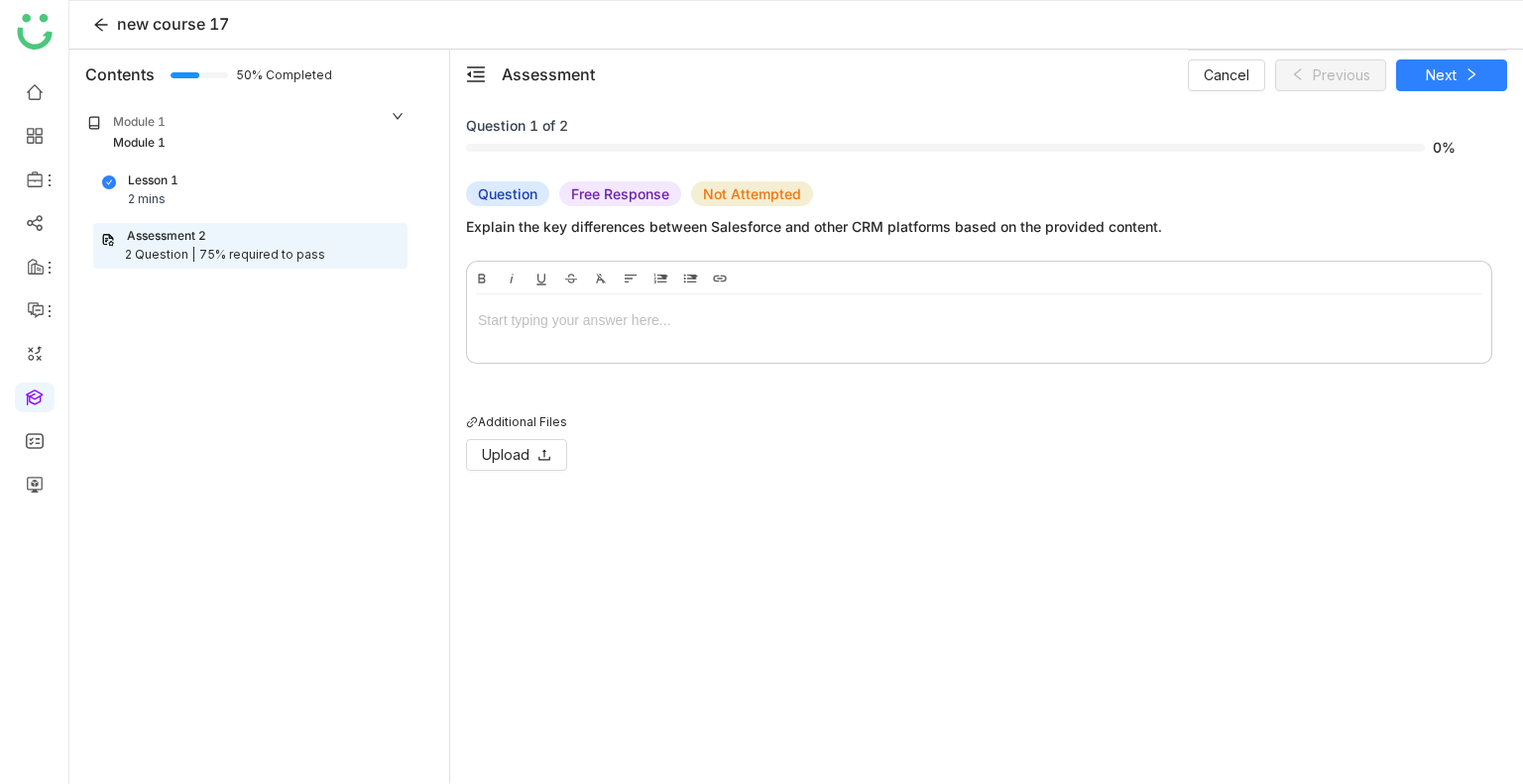 click at bounding box center [979, 320] 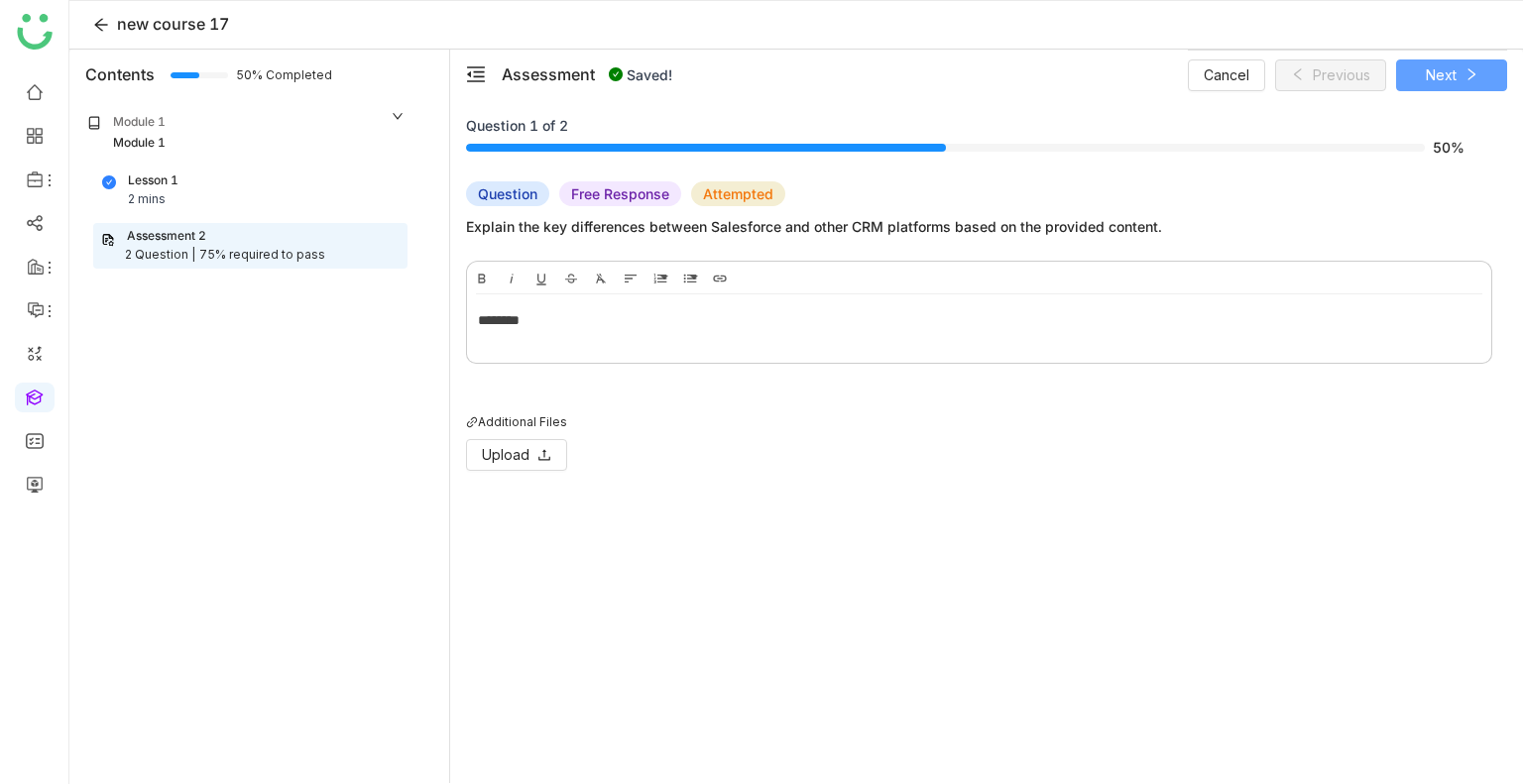 click on "Next" at bounding box center (1441, 75) 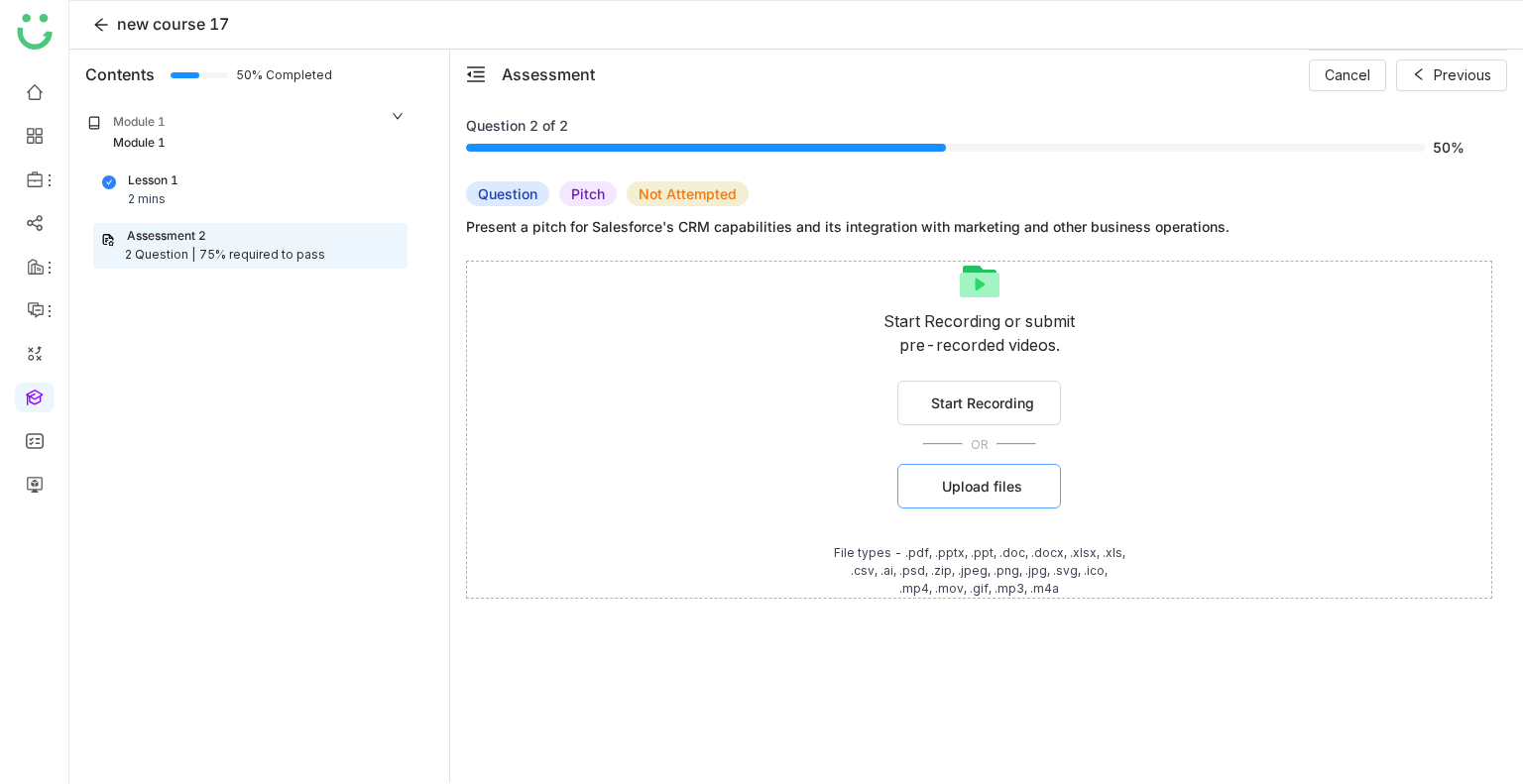 click on "Upload files" 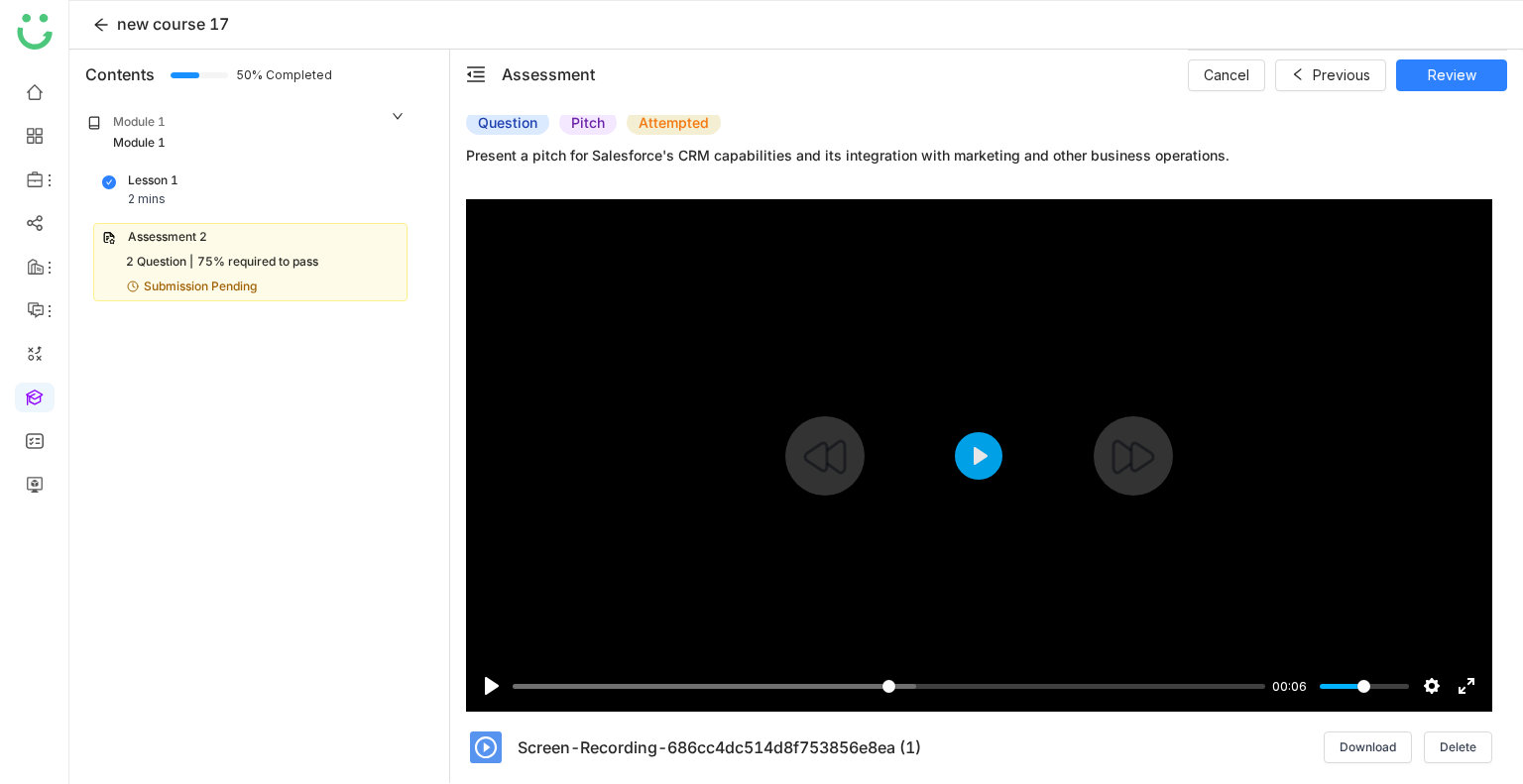 scroll, scrollTop: 0, scrollLeft: 0, axis: both 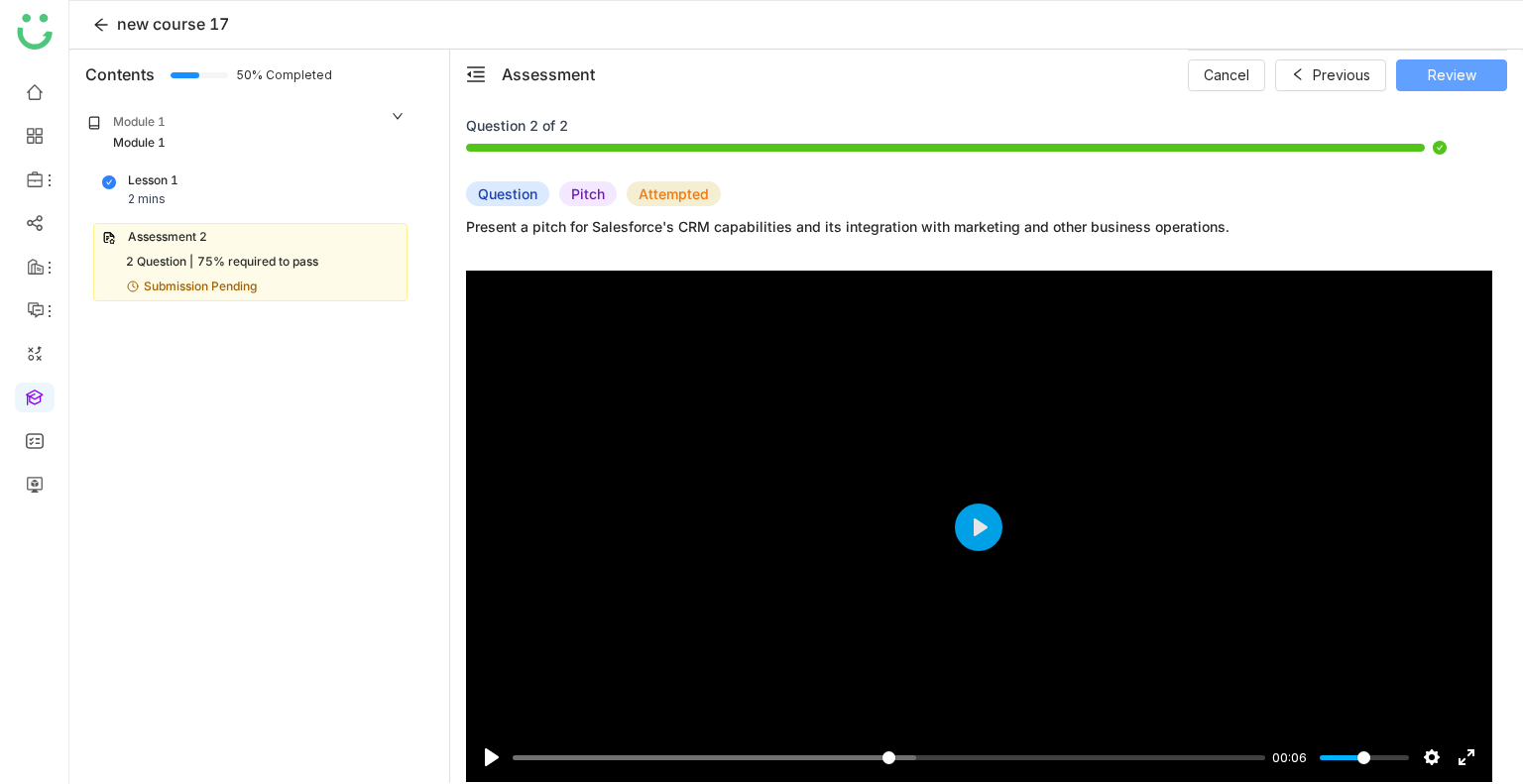 click on "Review" at bounding box center [1452, 75] 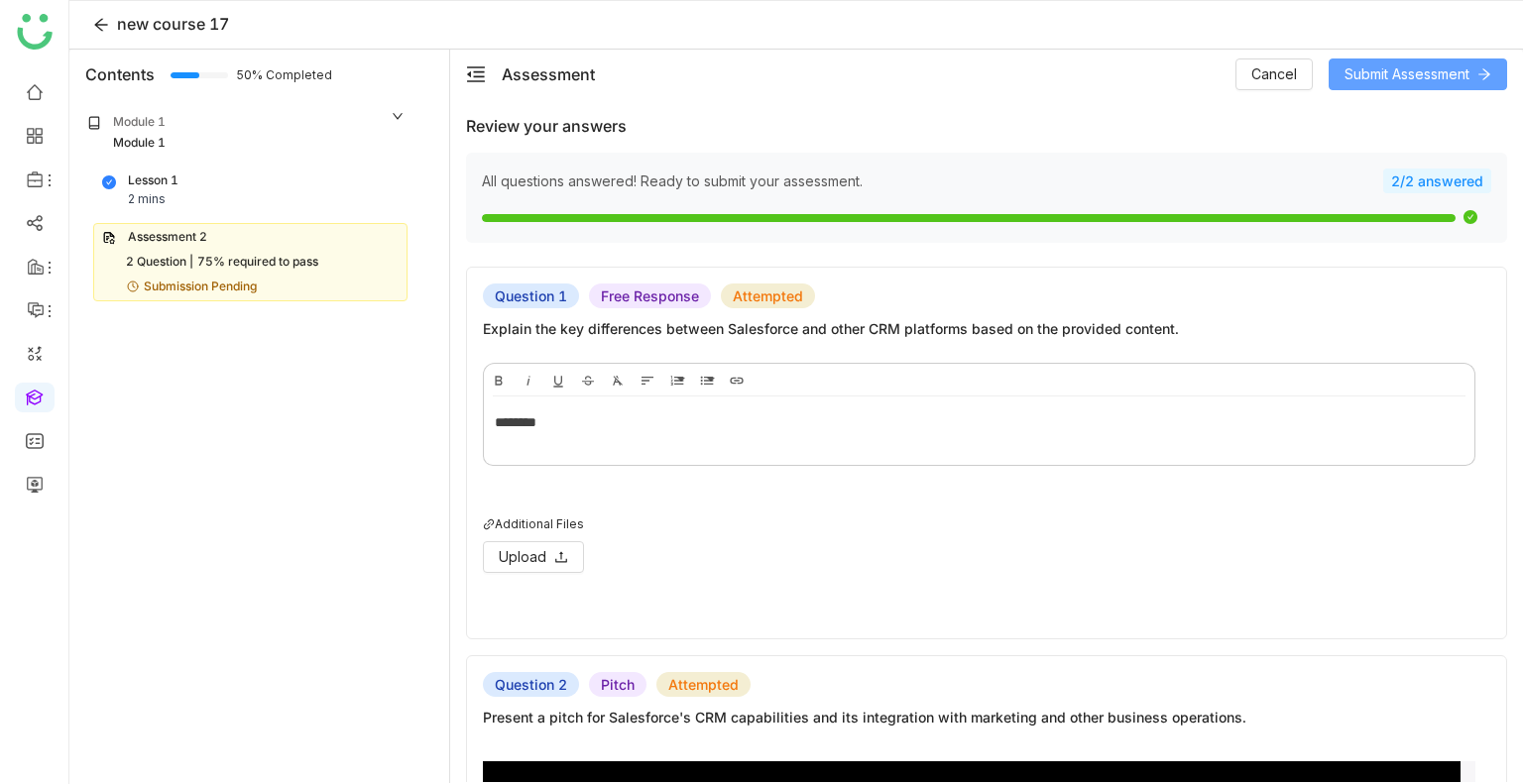 click on "Submit Assessment" at bounding box center [1407, 74] 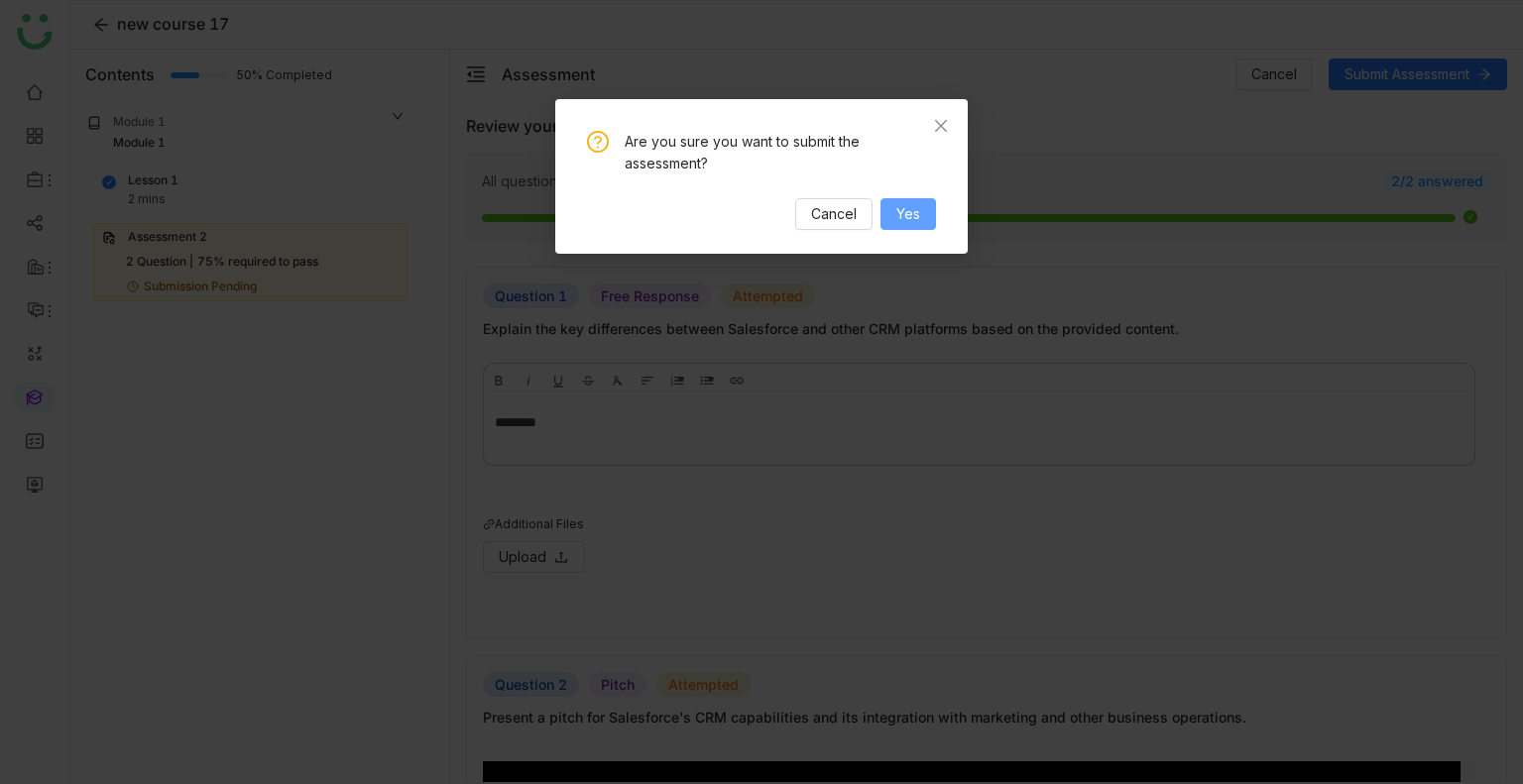 click on "Yes" at bounding box center (908, 214) 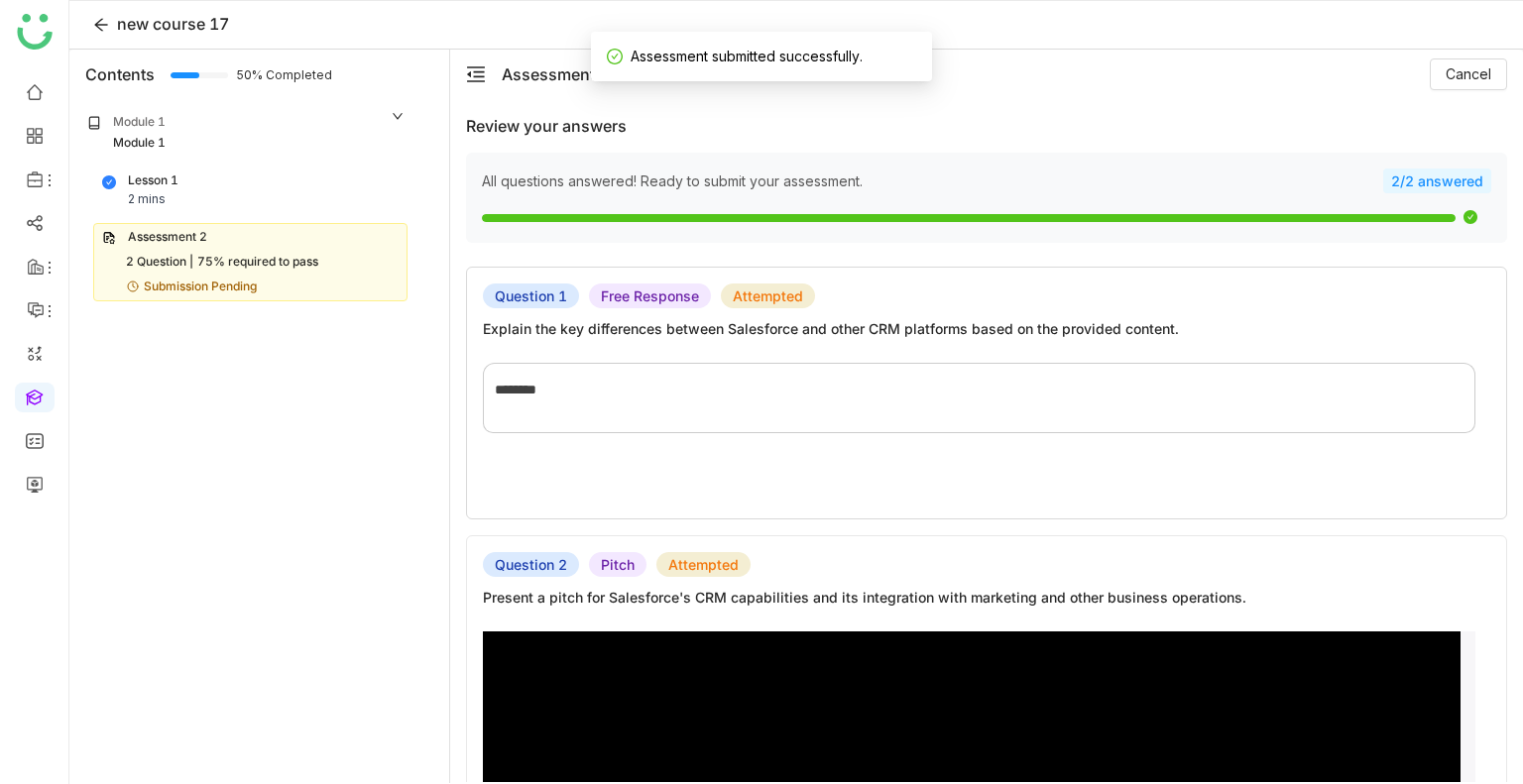 scroll, scrollTop: 258, scrollLeft: 0, axis: vertical 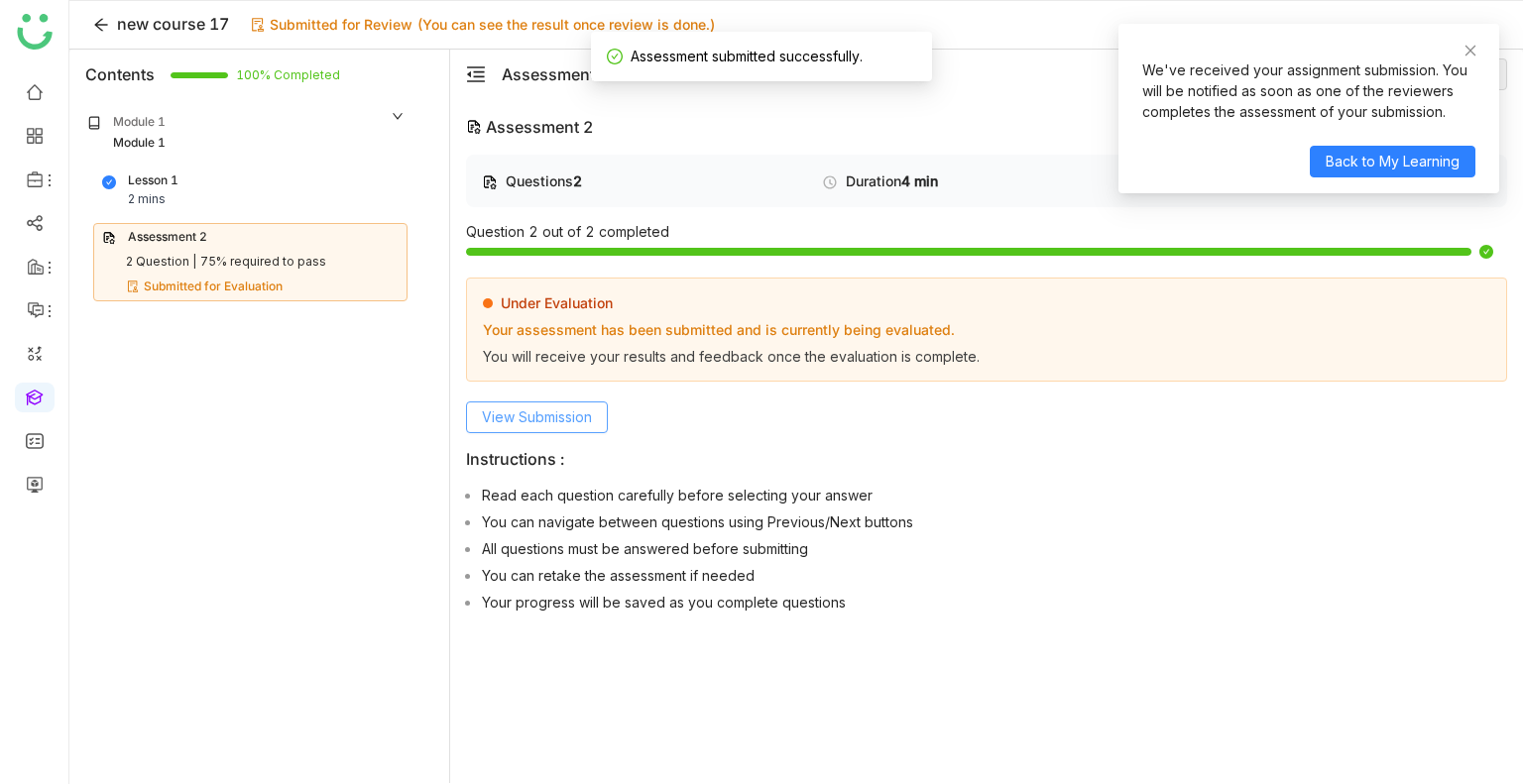 click on "View Submission" 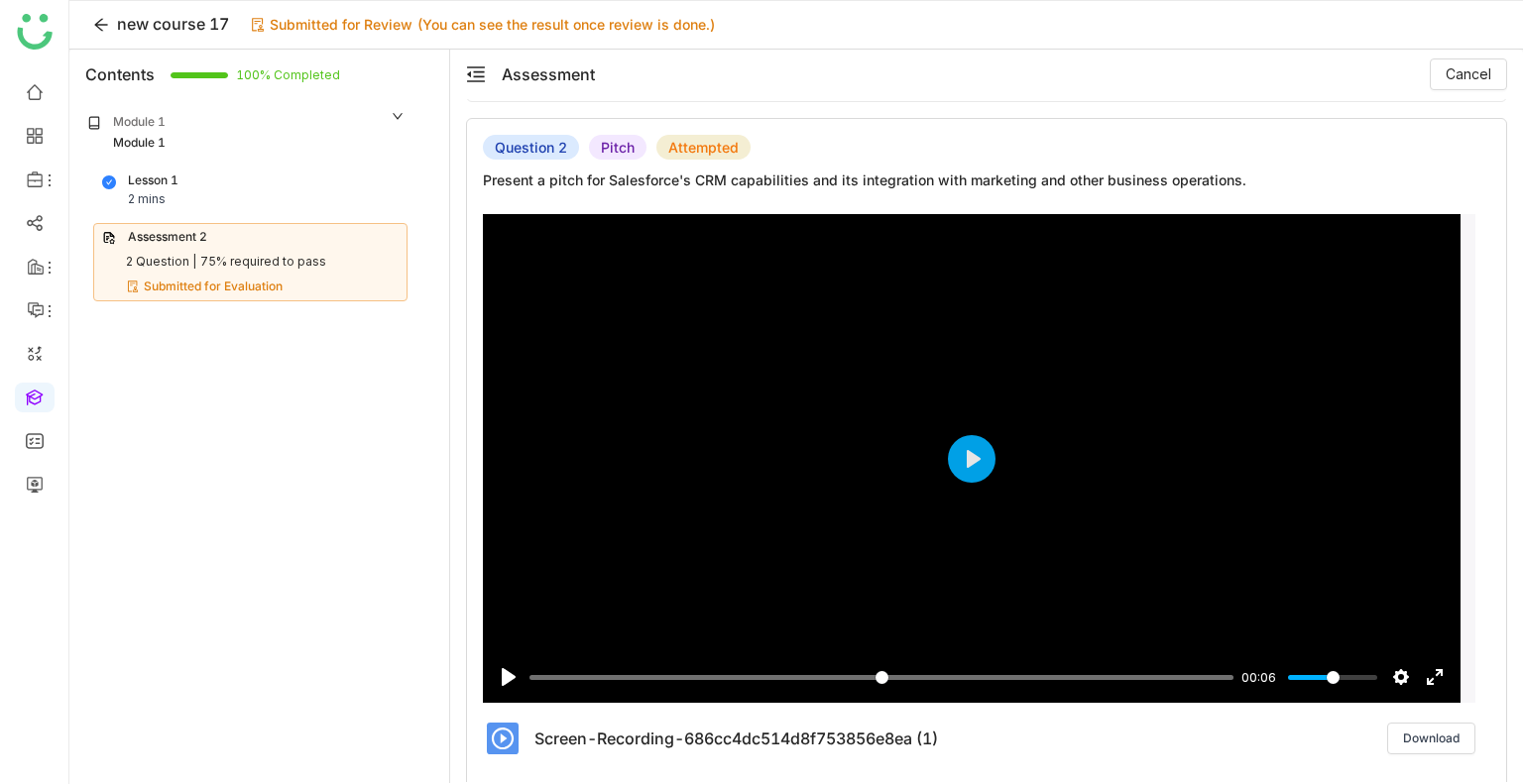 scroll, scrollTop: 563, scrollLeft: 0, axis: vertical 